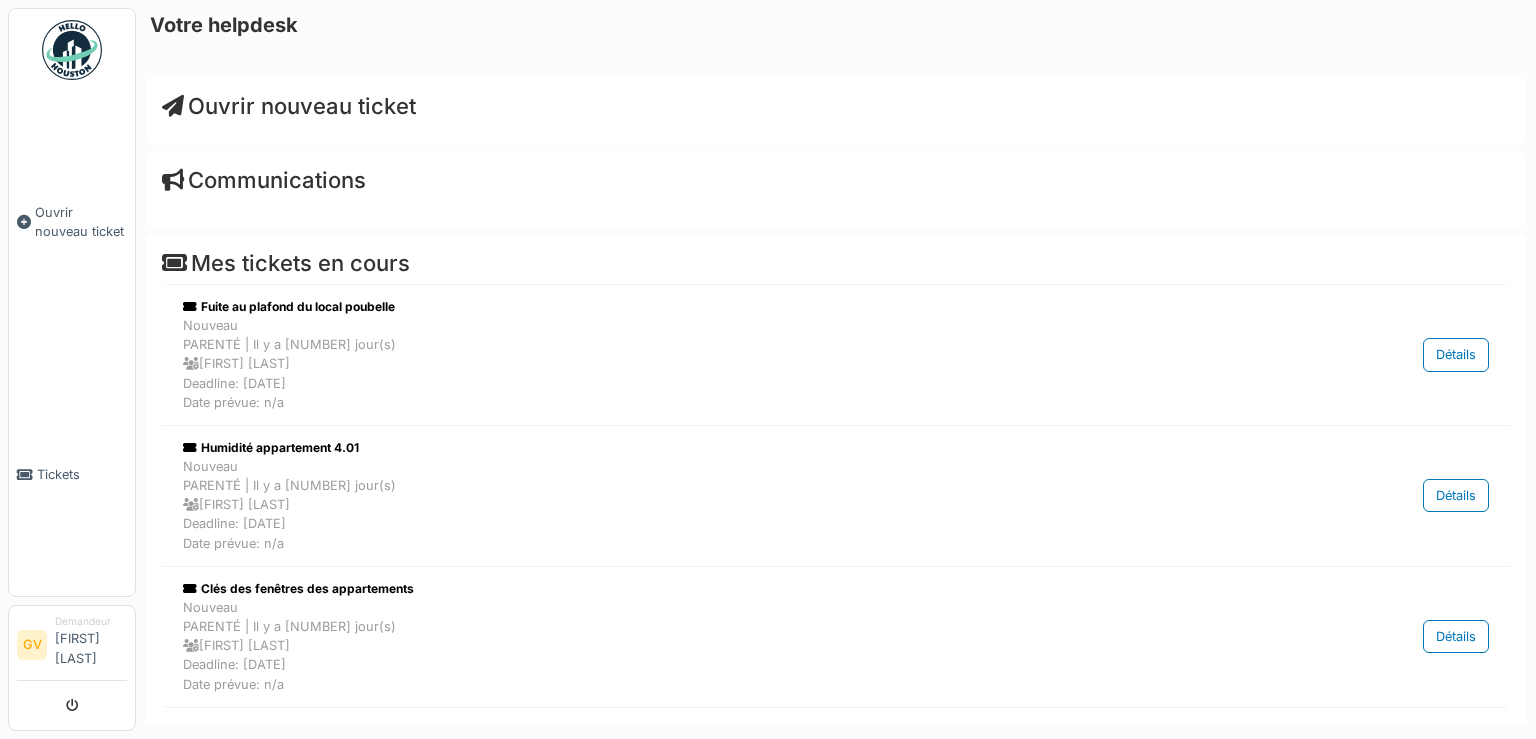 scroll, scrollTop: 0, scrollLeft: 0, axis: both 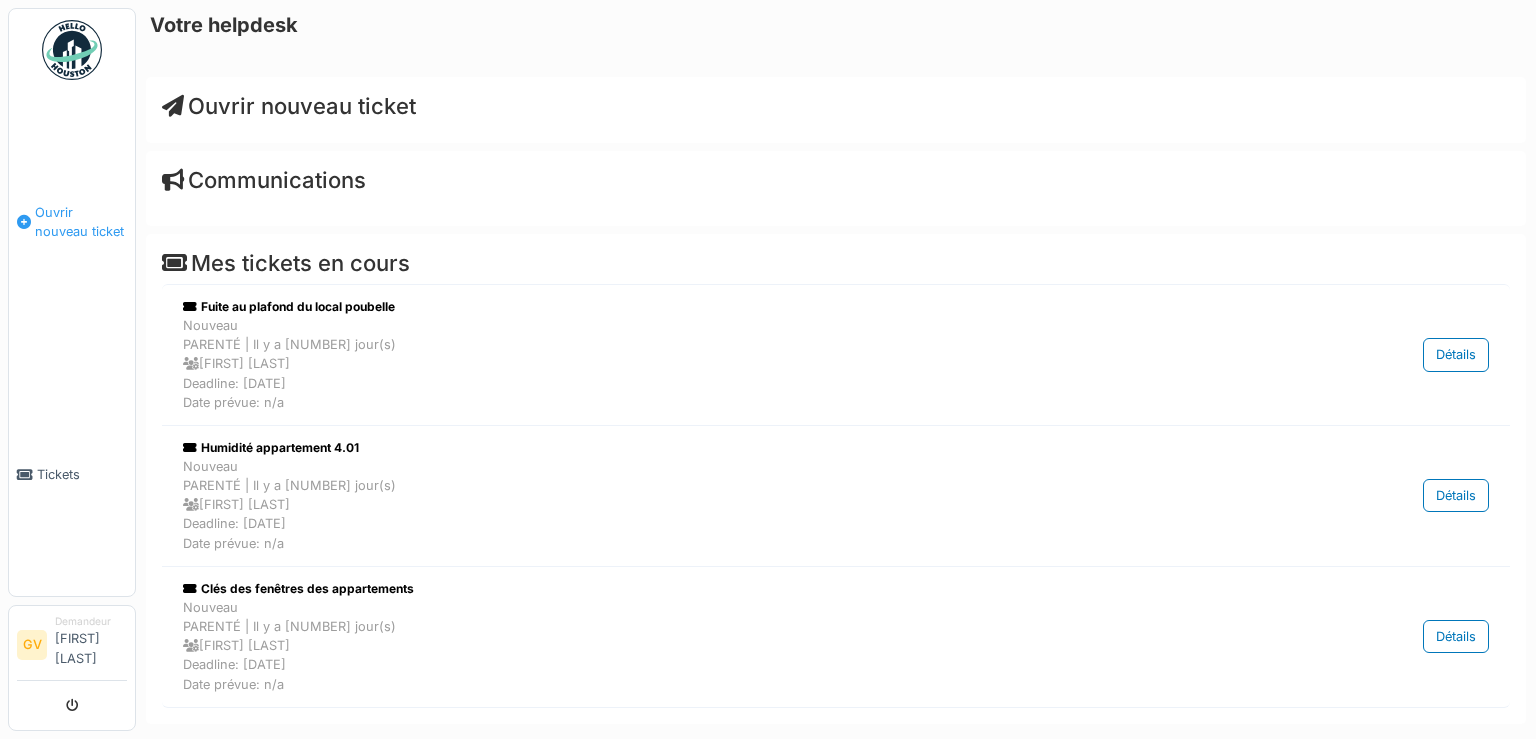 click on "Ouvrir nouveau ticket" at bounding box center [81, 222] 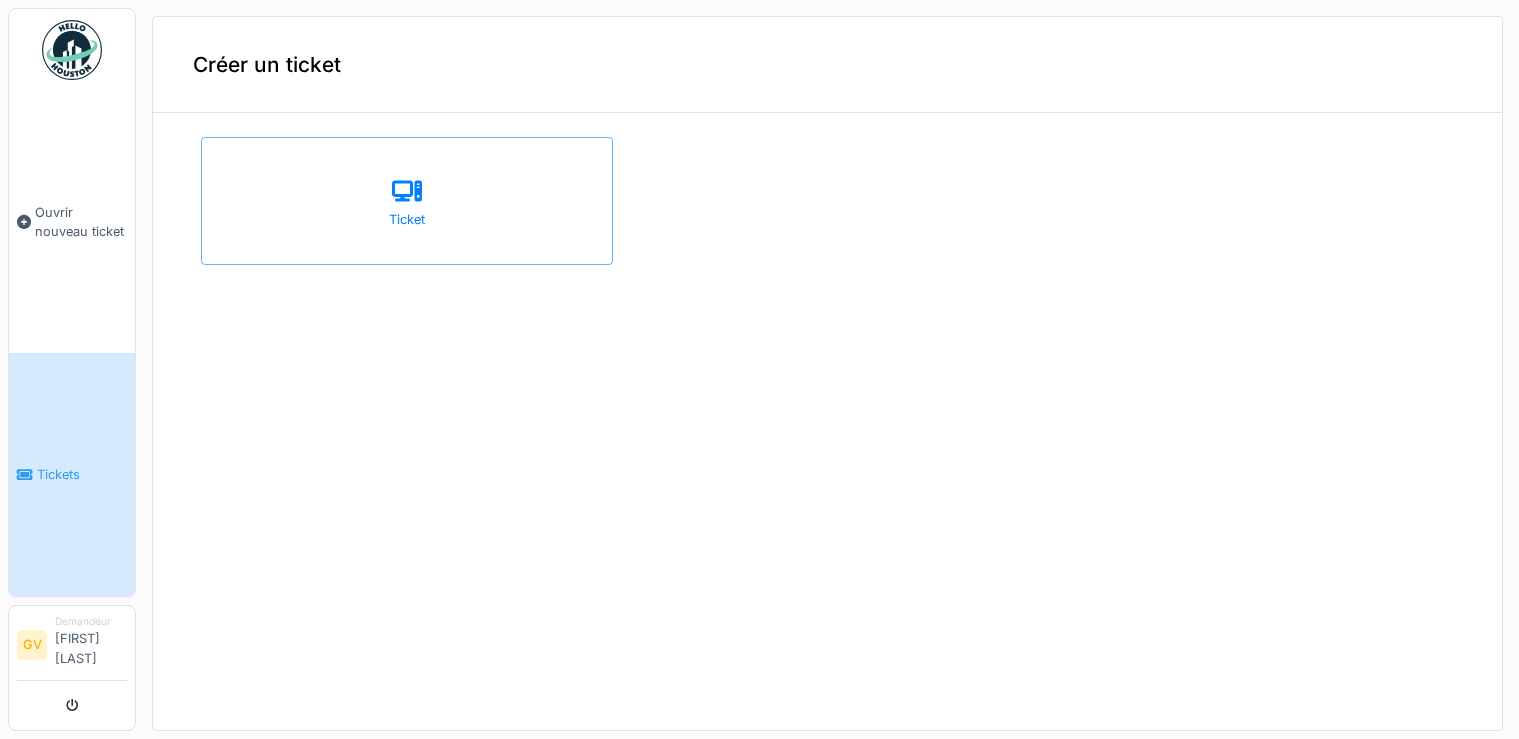 scroll, scrollTop: 0, scrollLeft: 0, axis: both 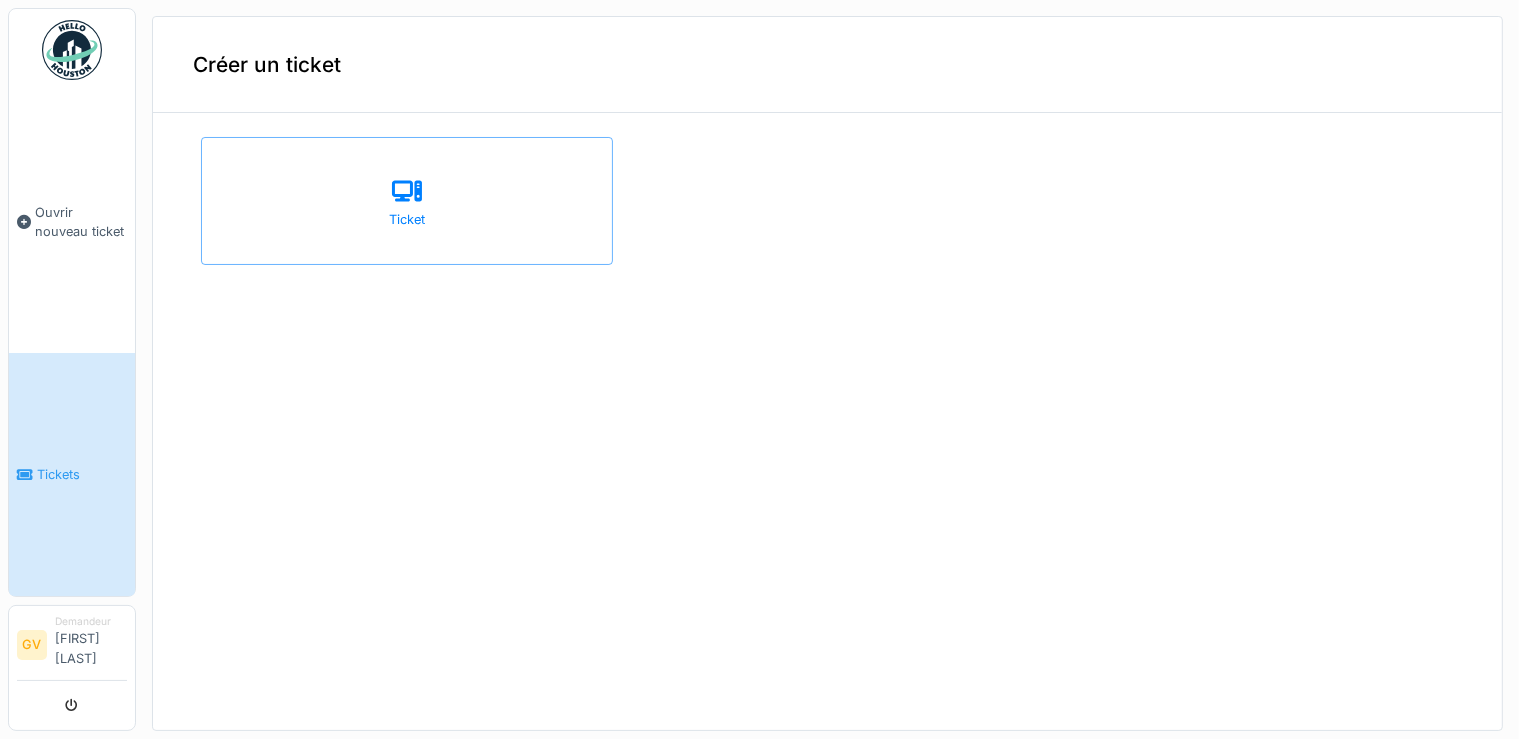 click on "Créer un ticket Ticket" at bounding box center [827, 373] 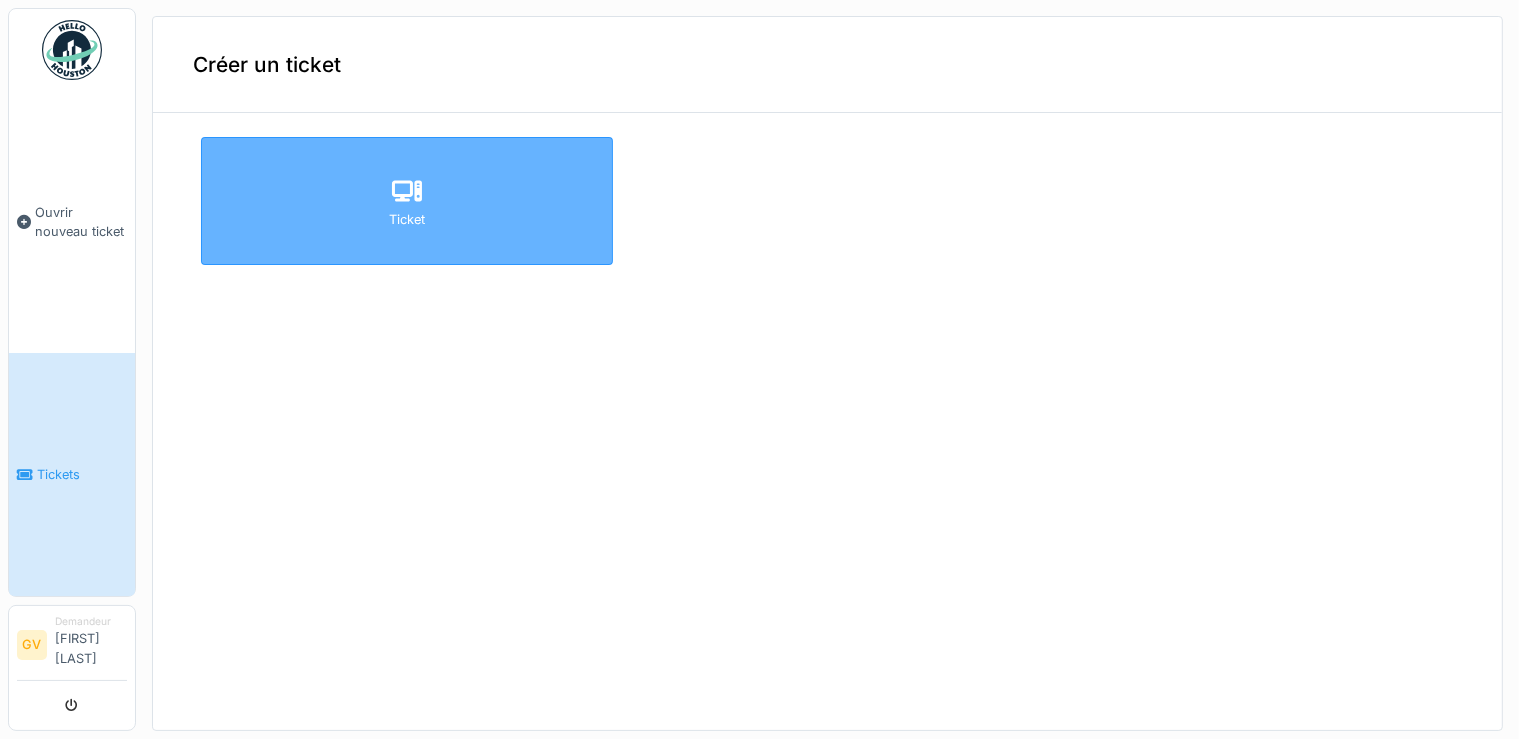 click on "Ticket" at bounding box center [407, 201] 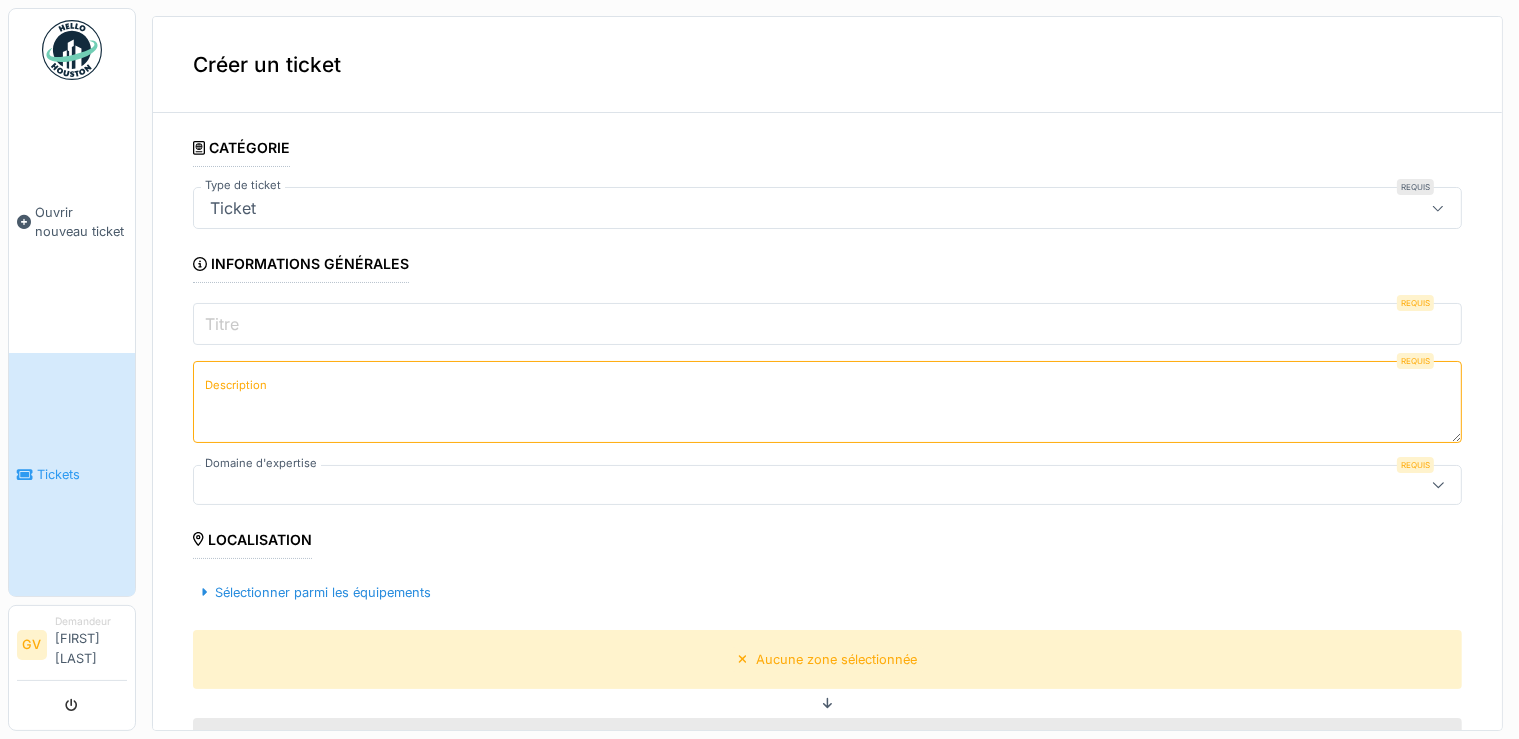 click 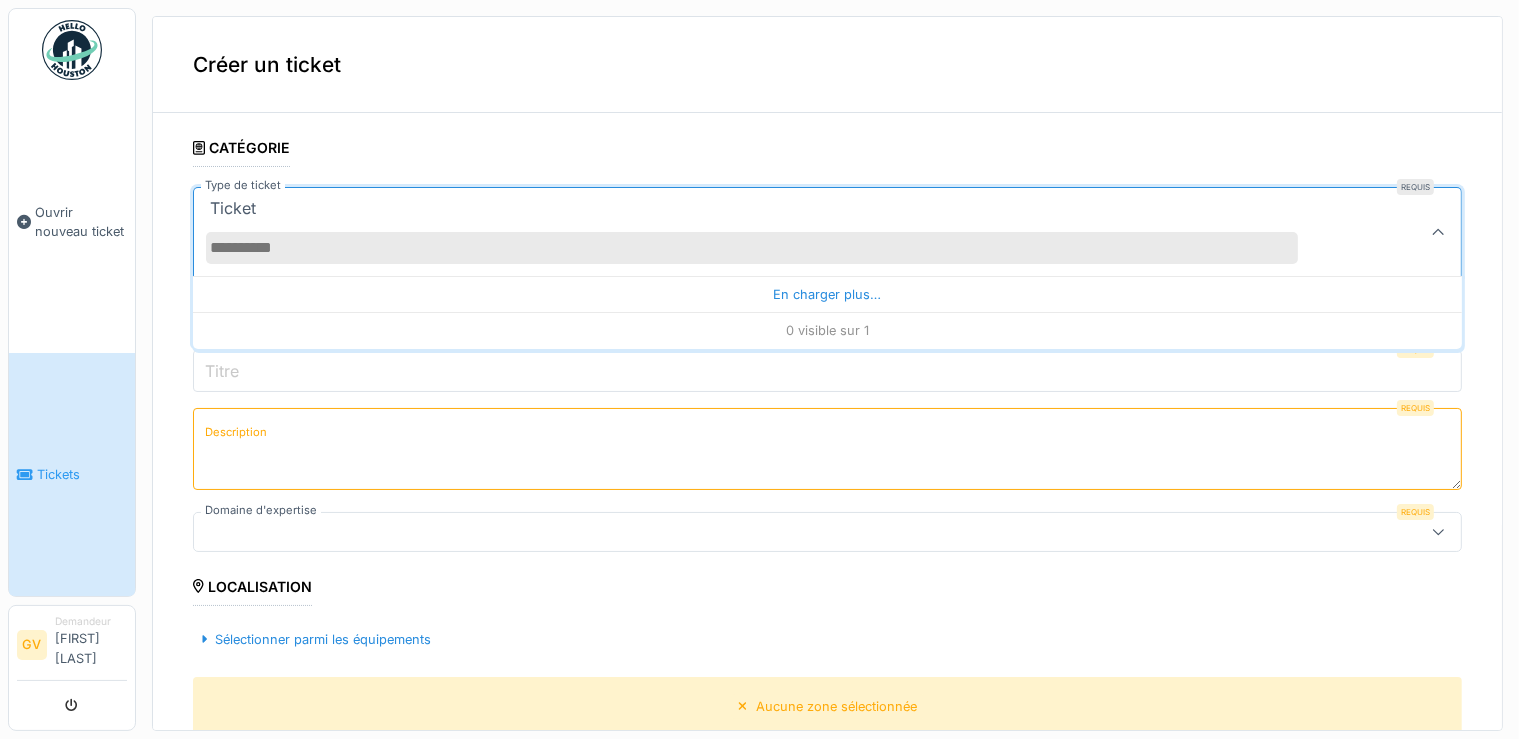 click at bounding box center (1438, 232) 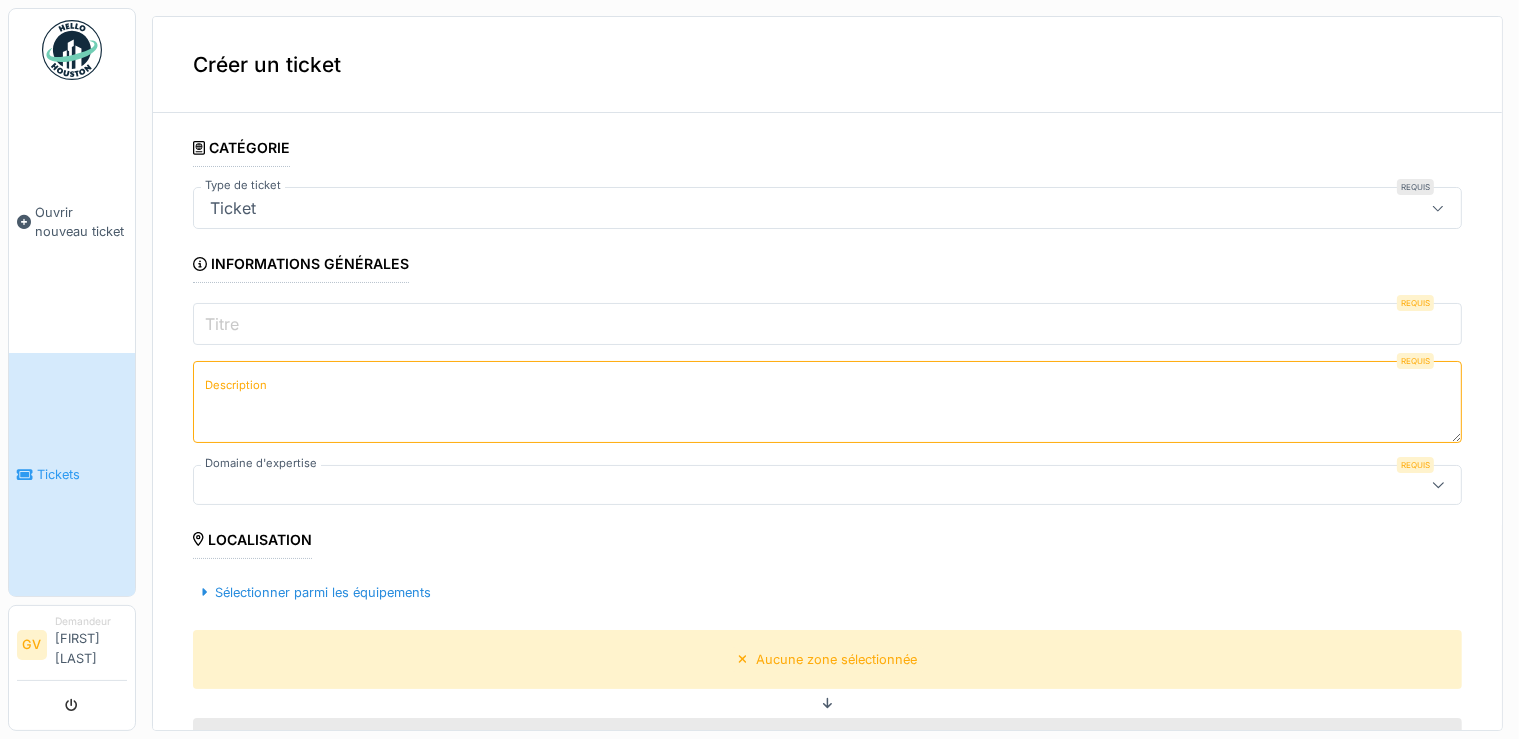 click on "Titre" at bounding box center (827, 324) 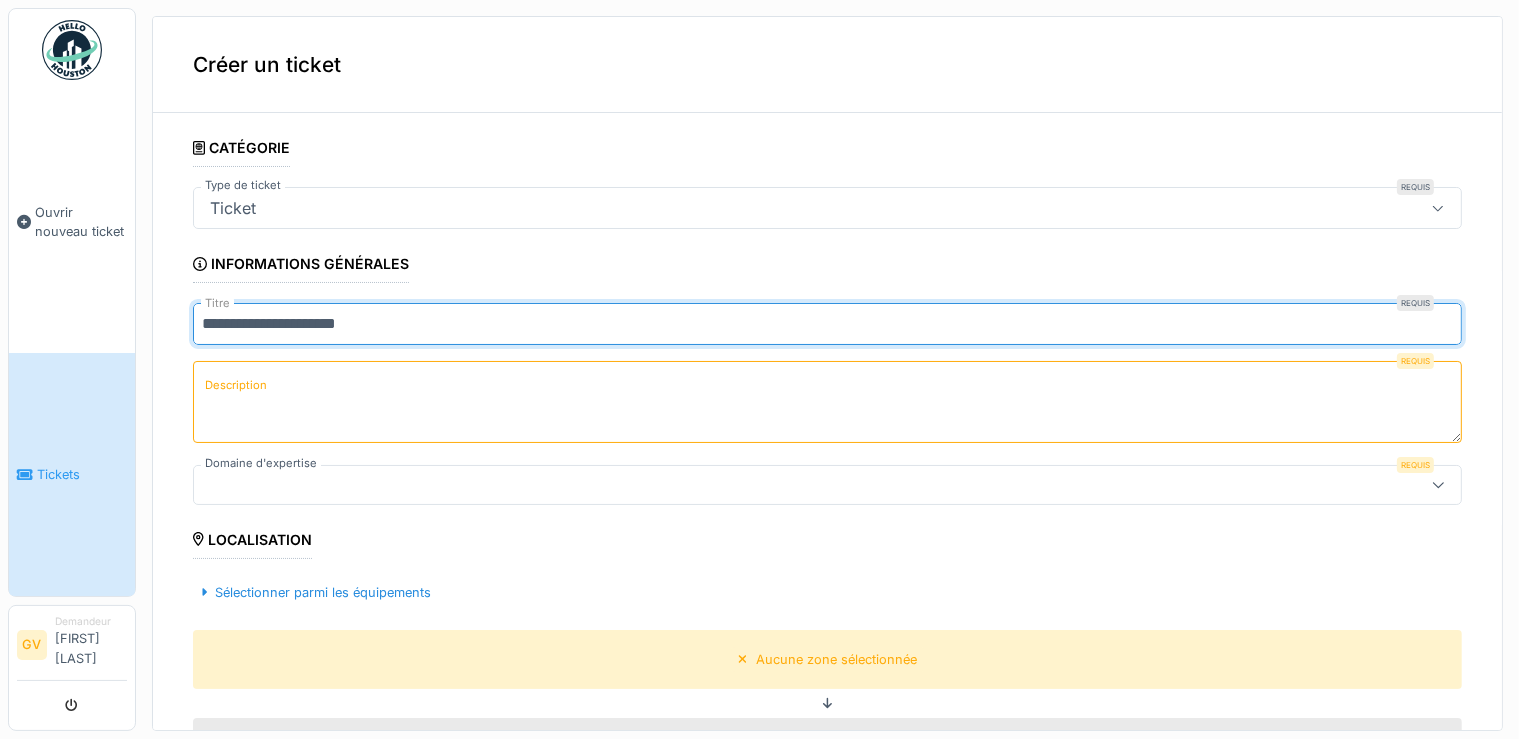 click on "**********" at bounding box center (827, 324) 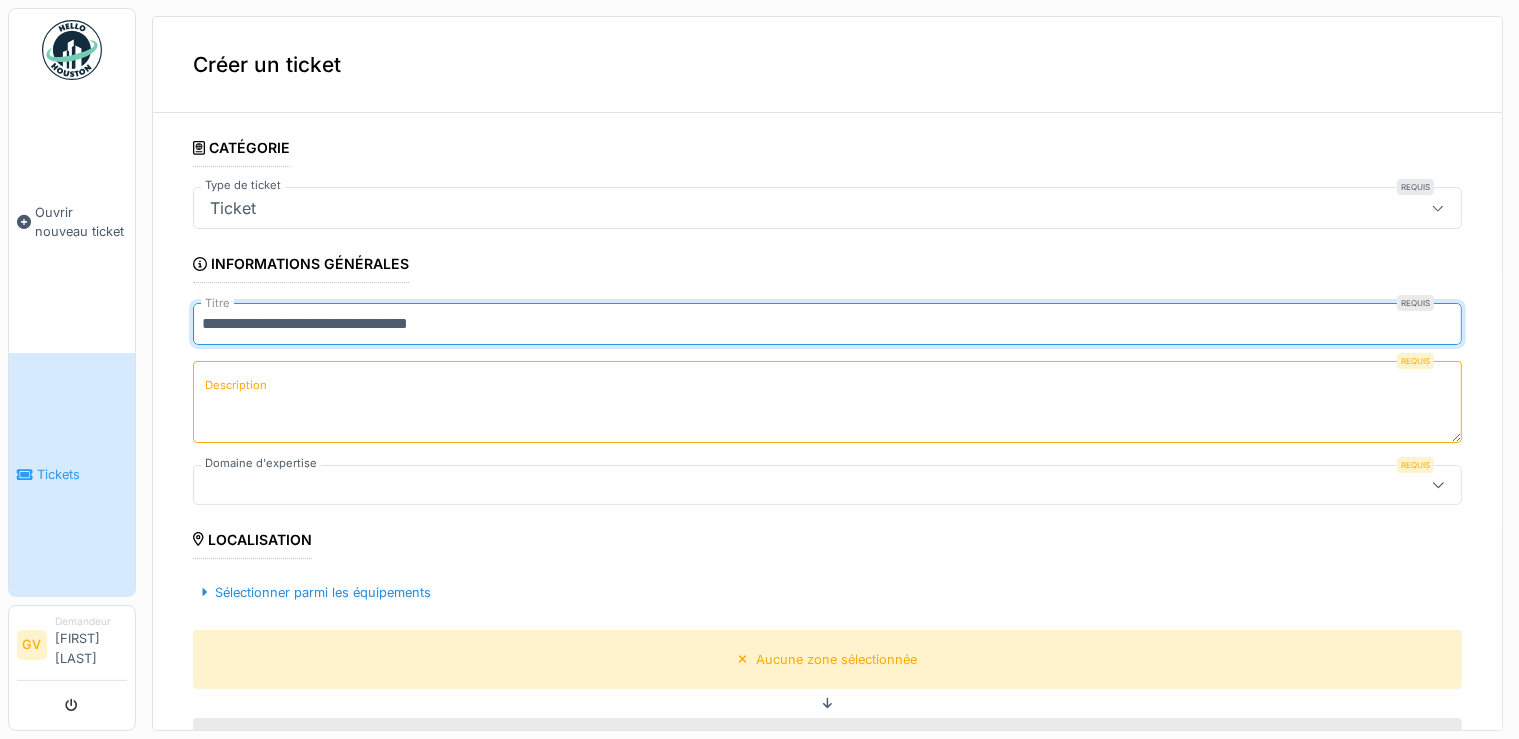 type on "**********" 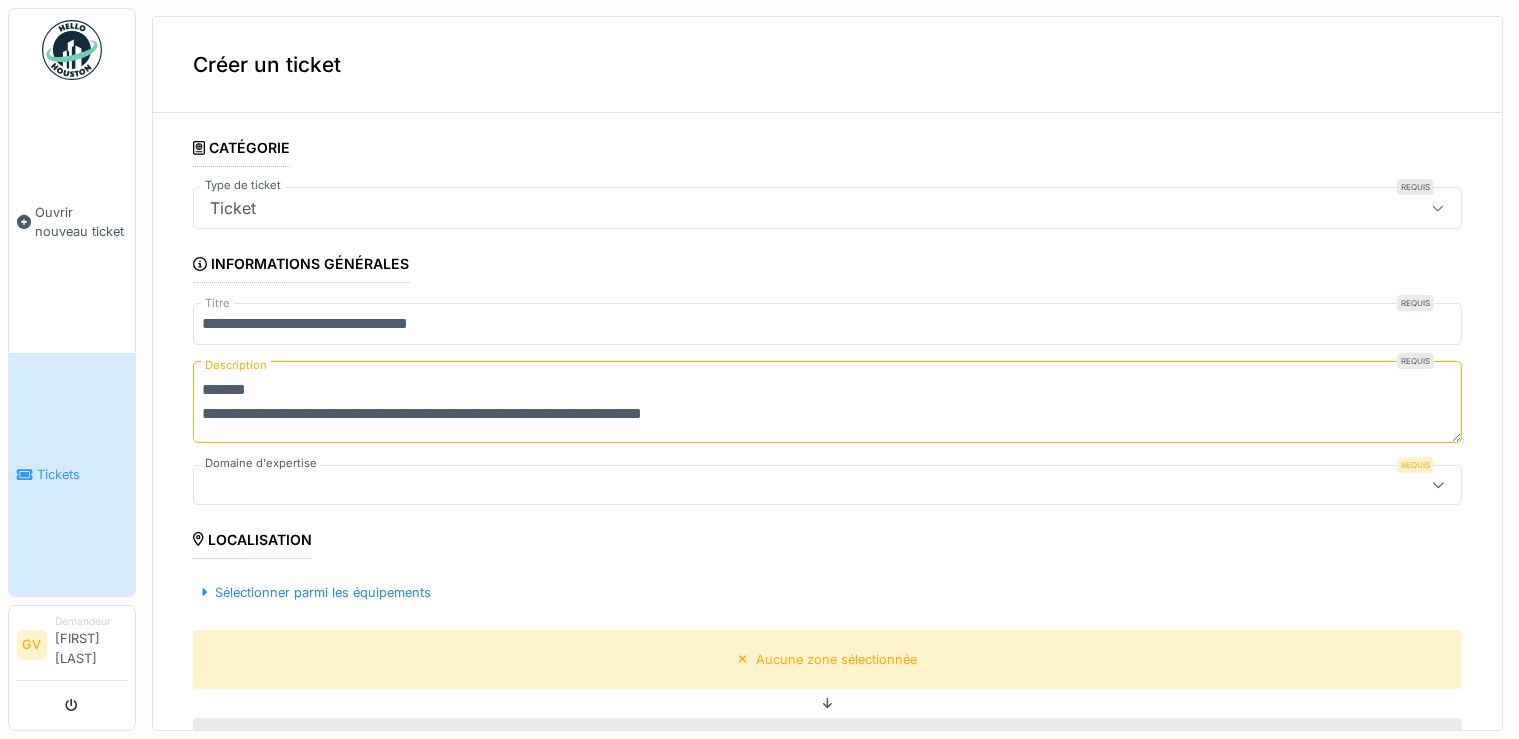 click on "**********" at bounding box center (827, 402) 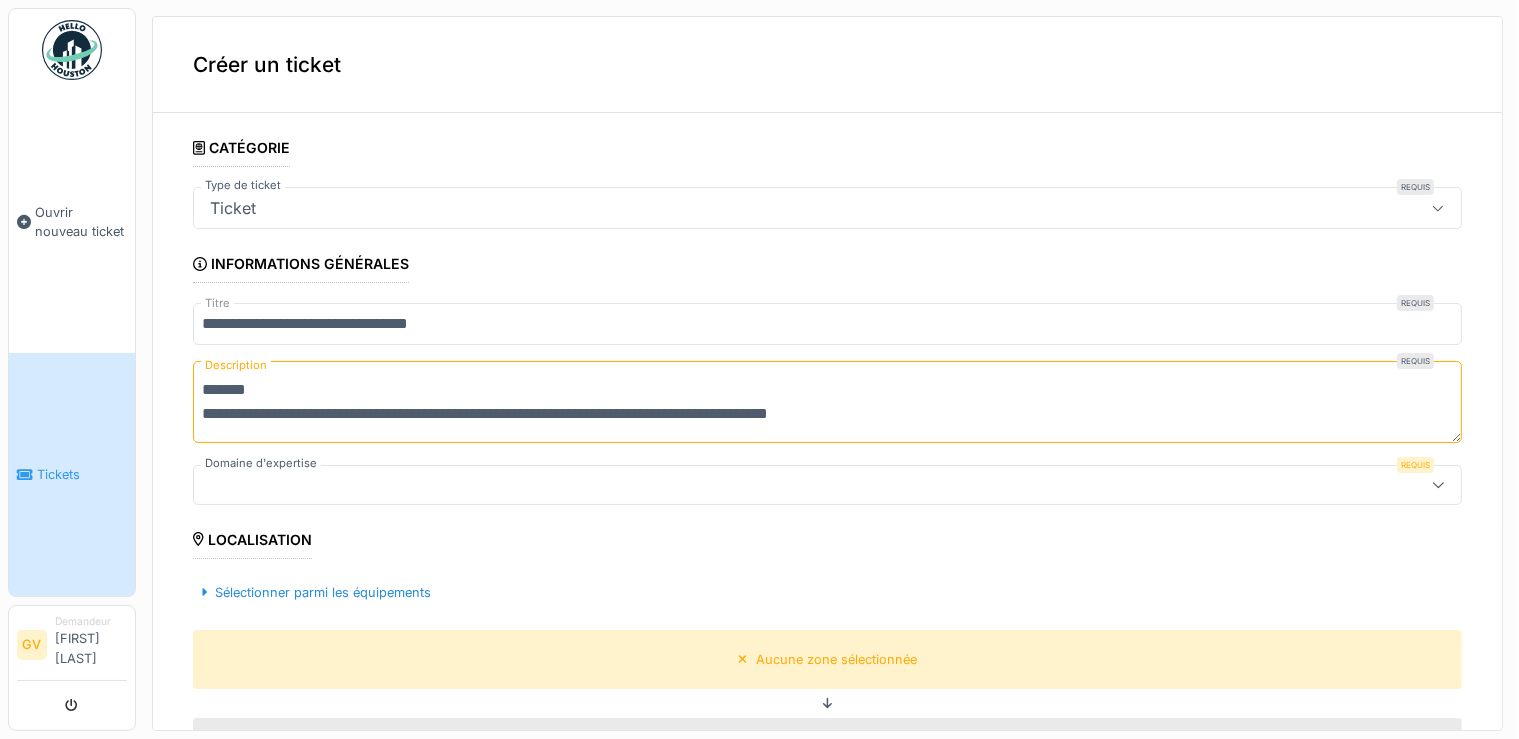 click on "**********" at bounding box center (827, 402) 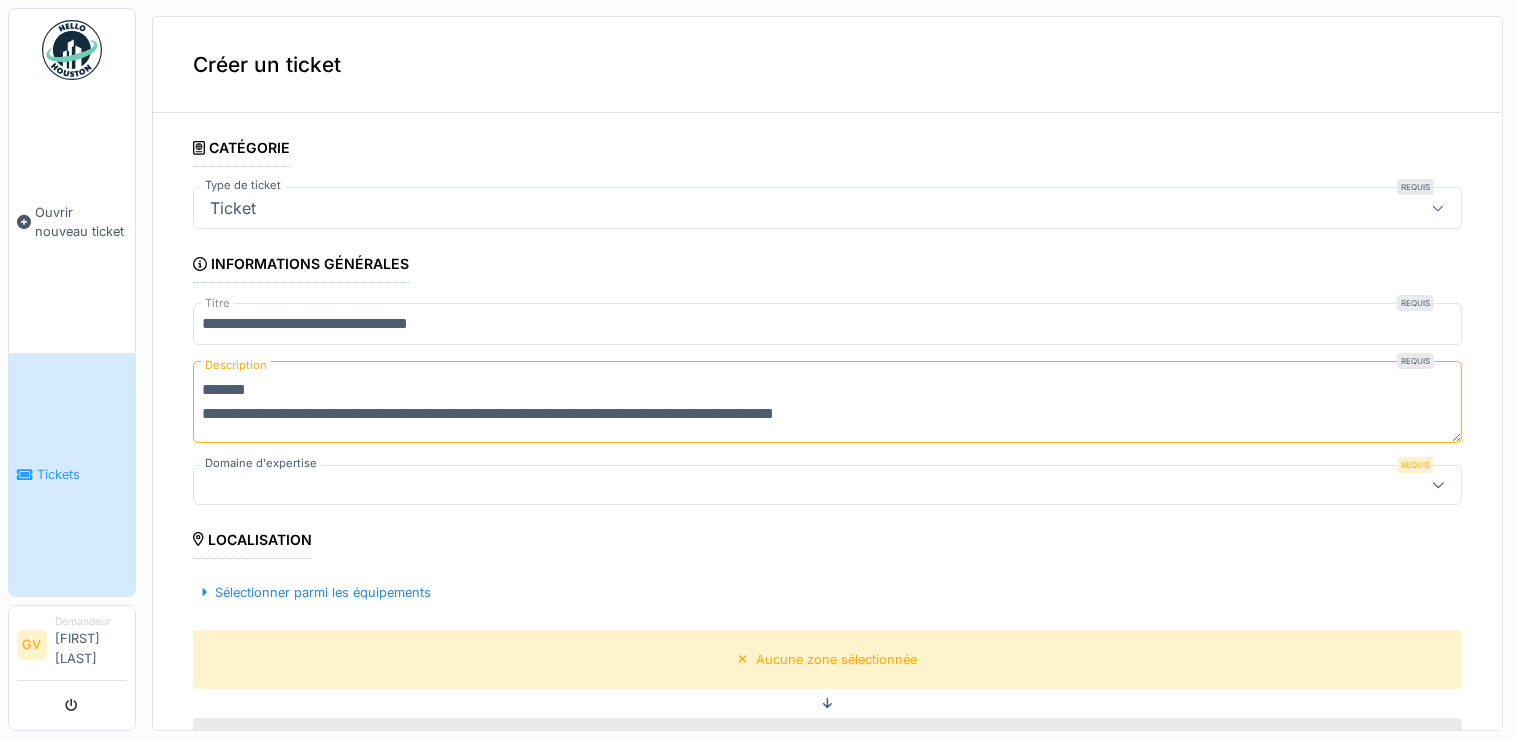 click on "**********" at bounding box center [827, 402] 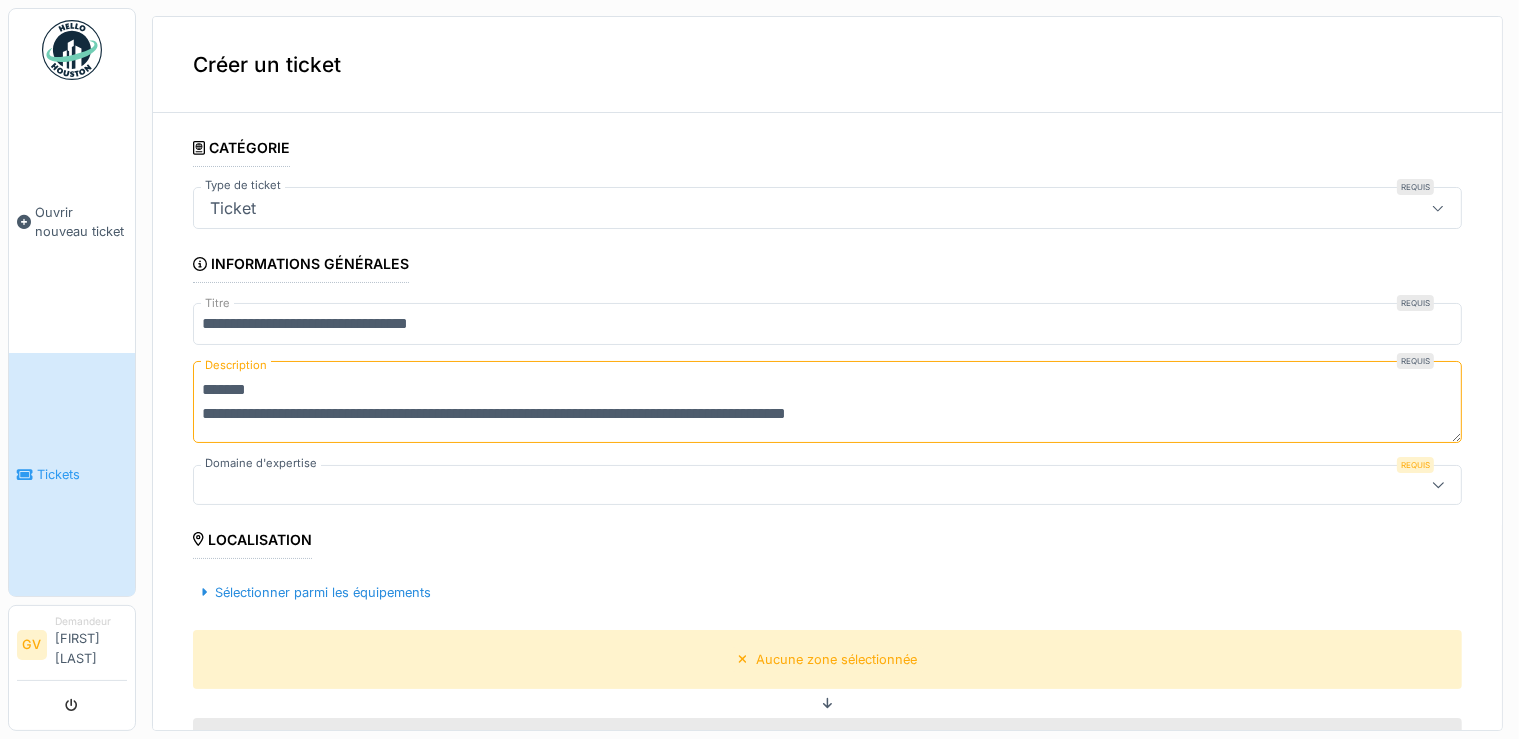 click on "**********" at bounding box center (827, 402) 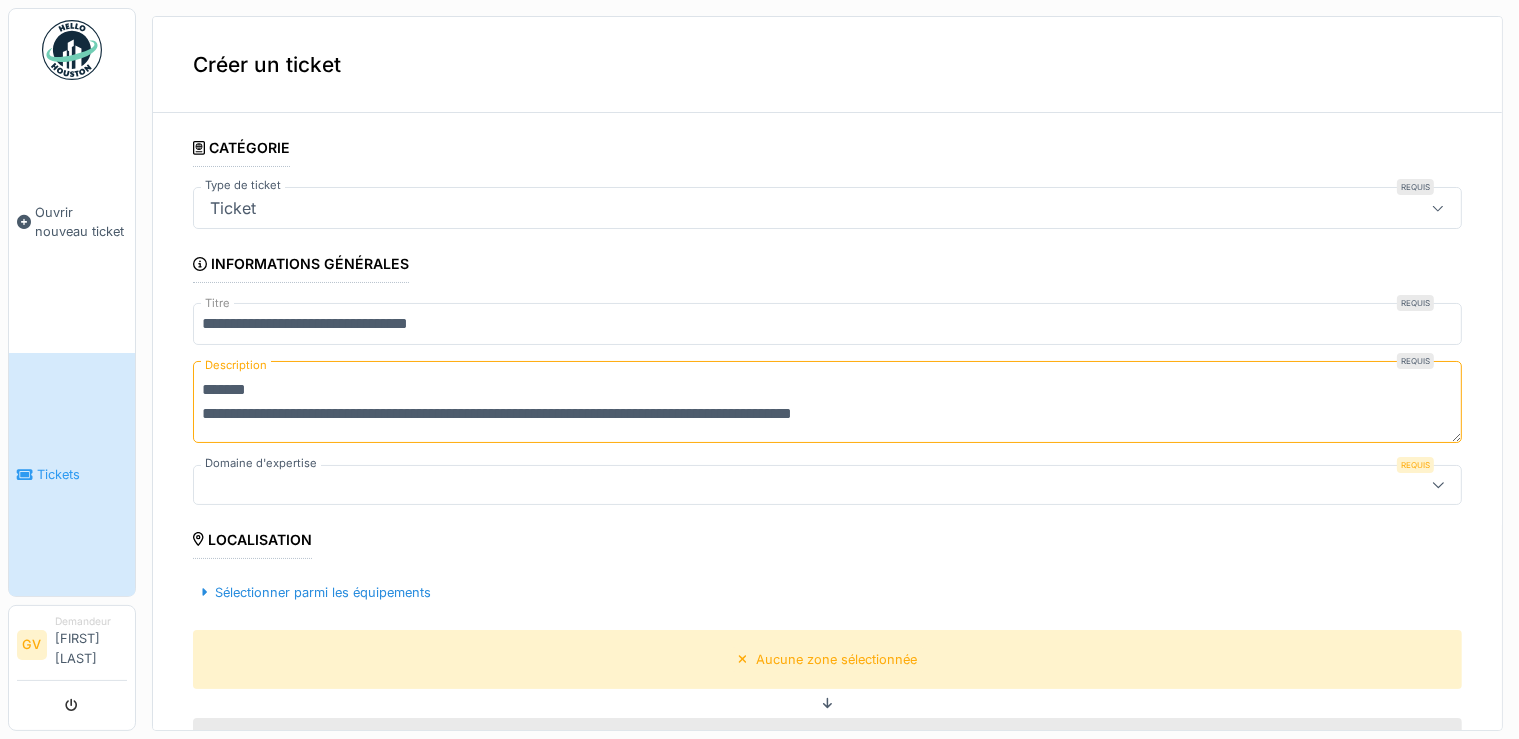 scroll, scrollTop: 0, scrollLeft: 0, axis: both 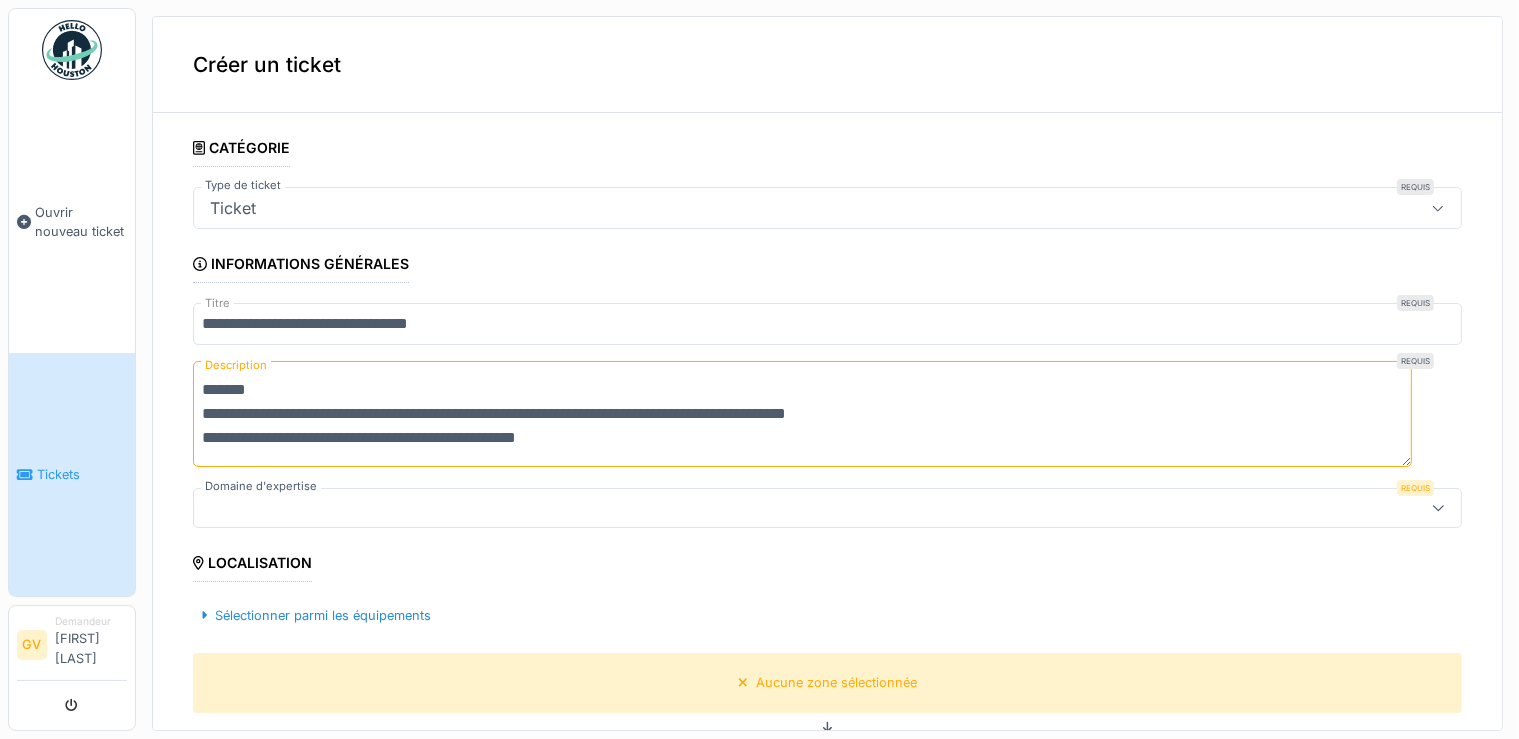 type on "**********" 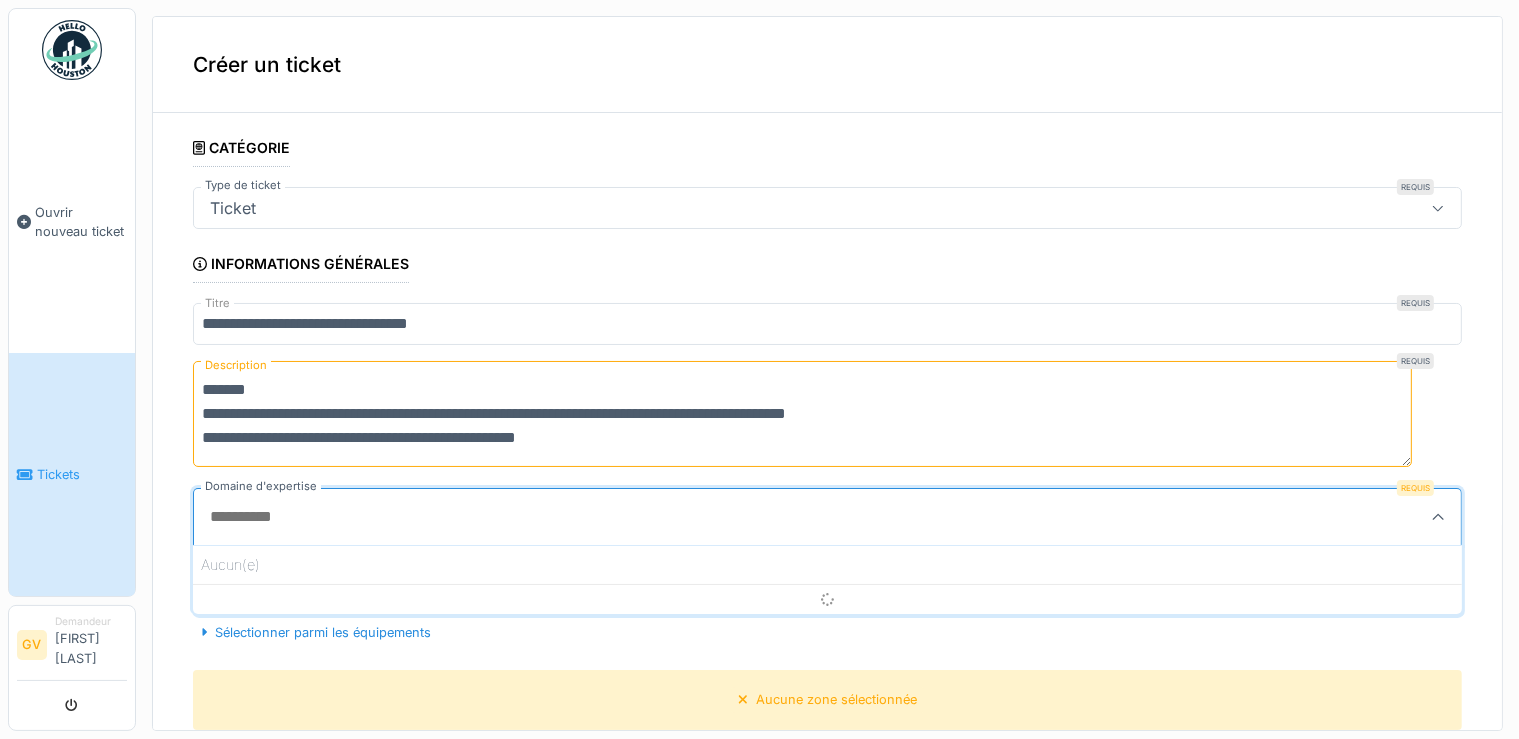 scroll, scrollTop: 4, scrollLeft: 0, axis: vertical 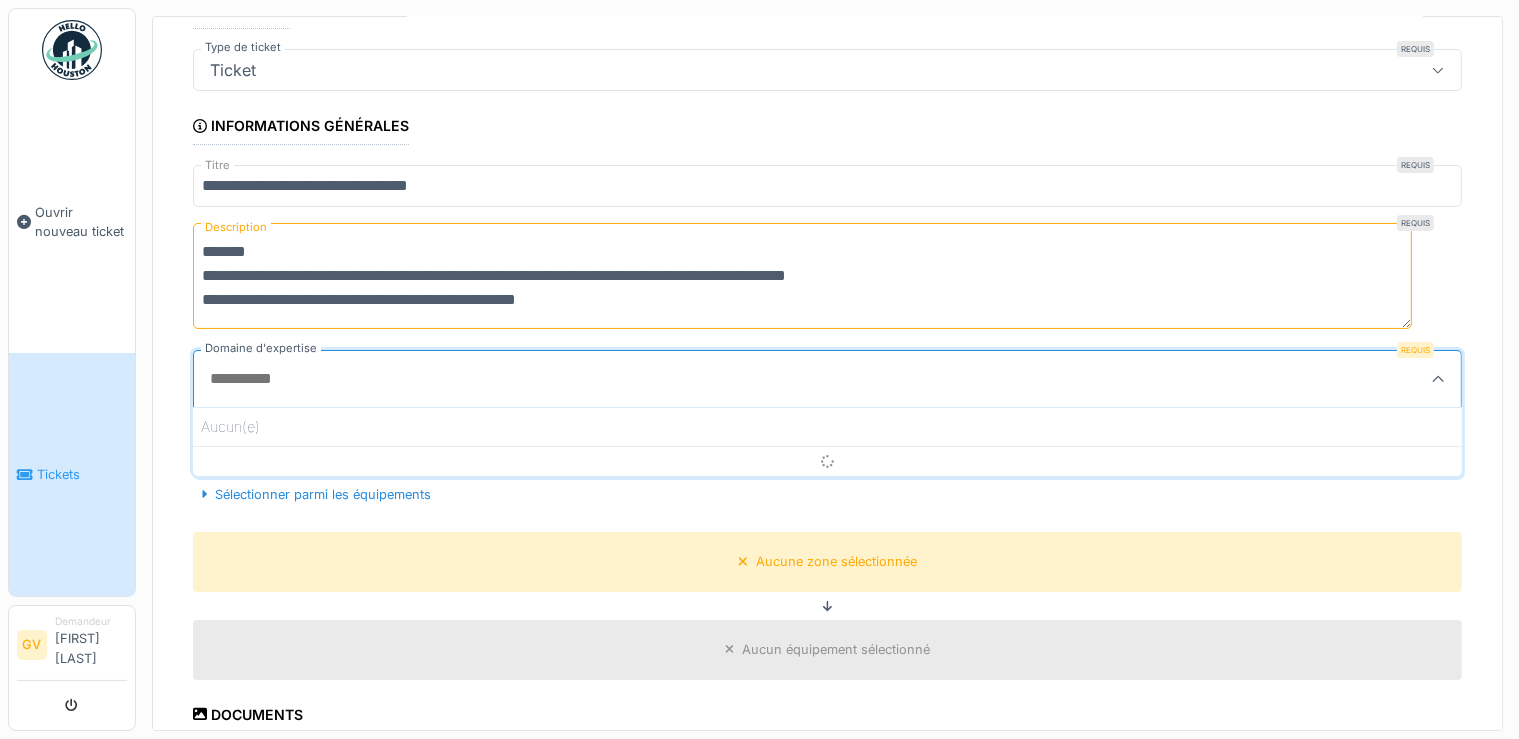 click at bounding box center [1438, 379] 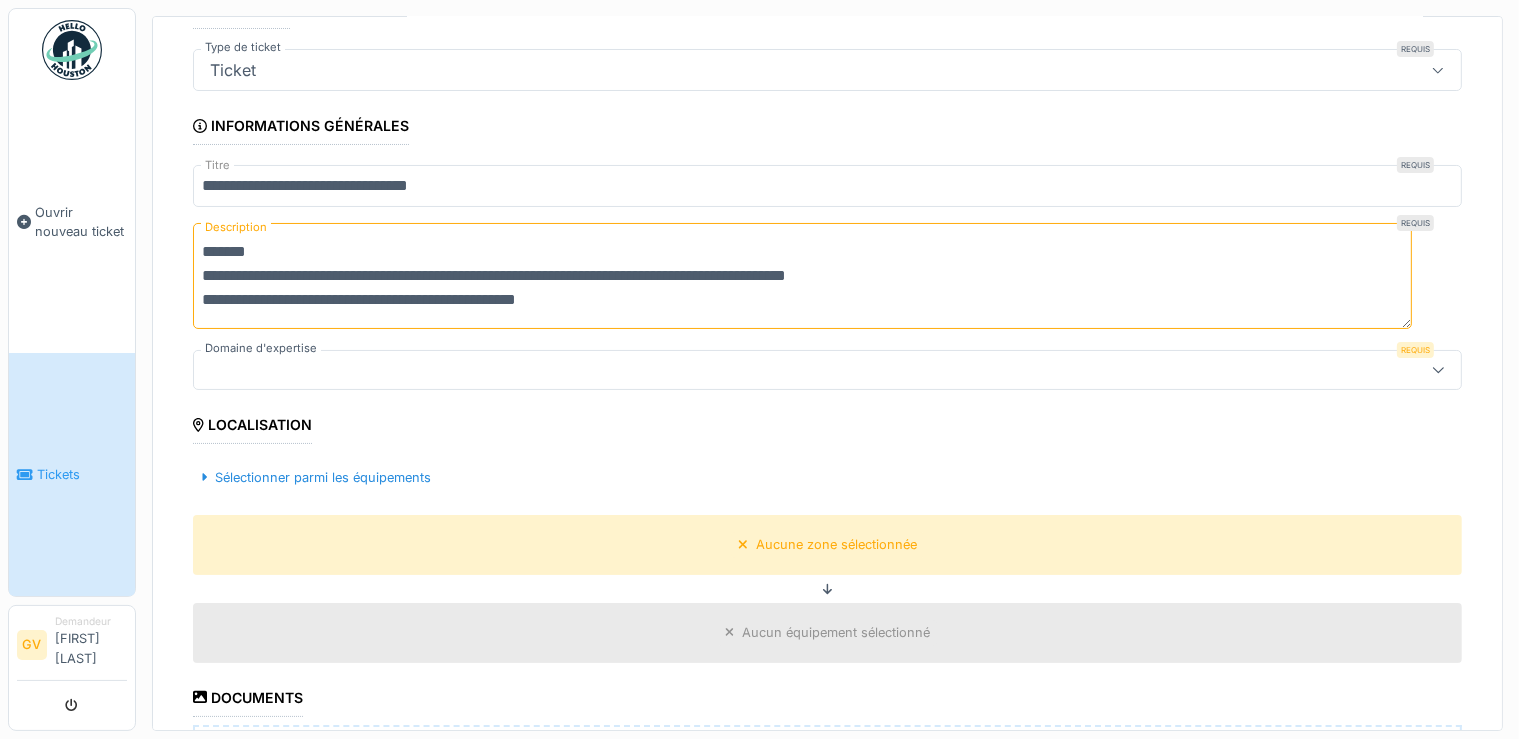 click at bounding box center [764, 370] 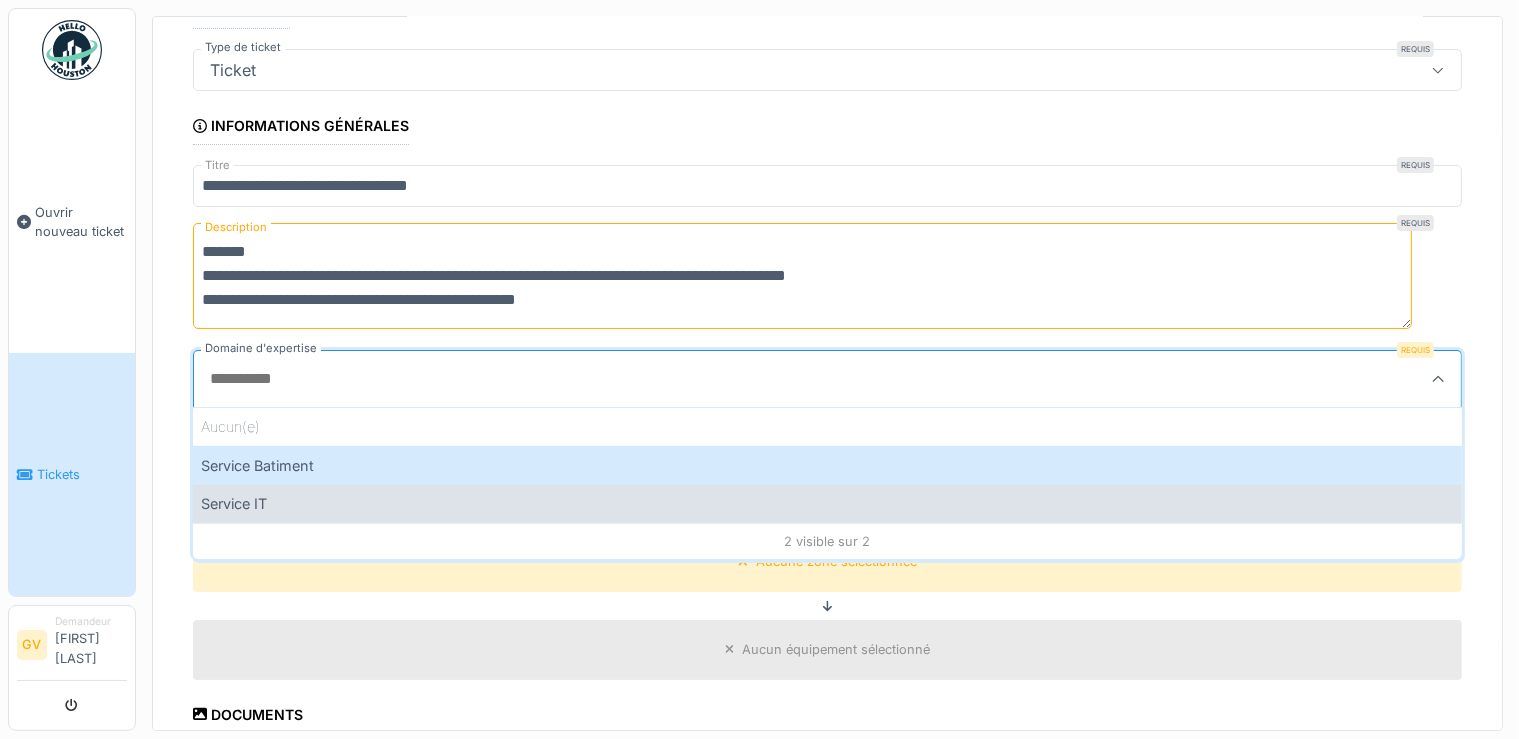 click on "Service IT" at bounding box center (827, 503) 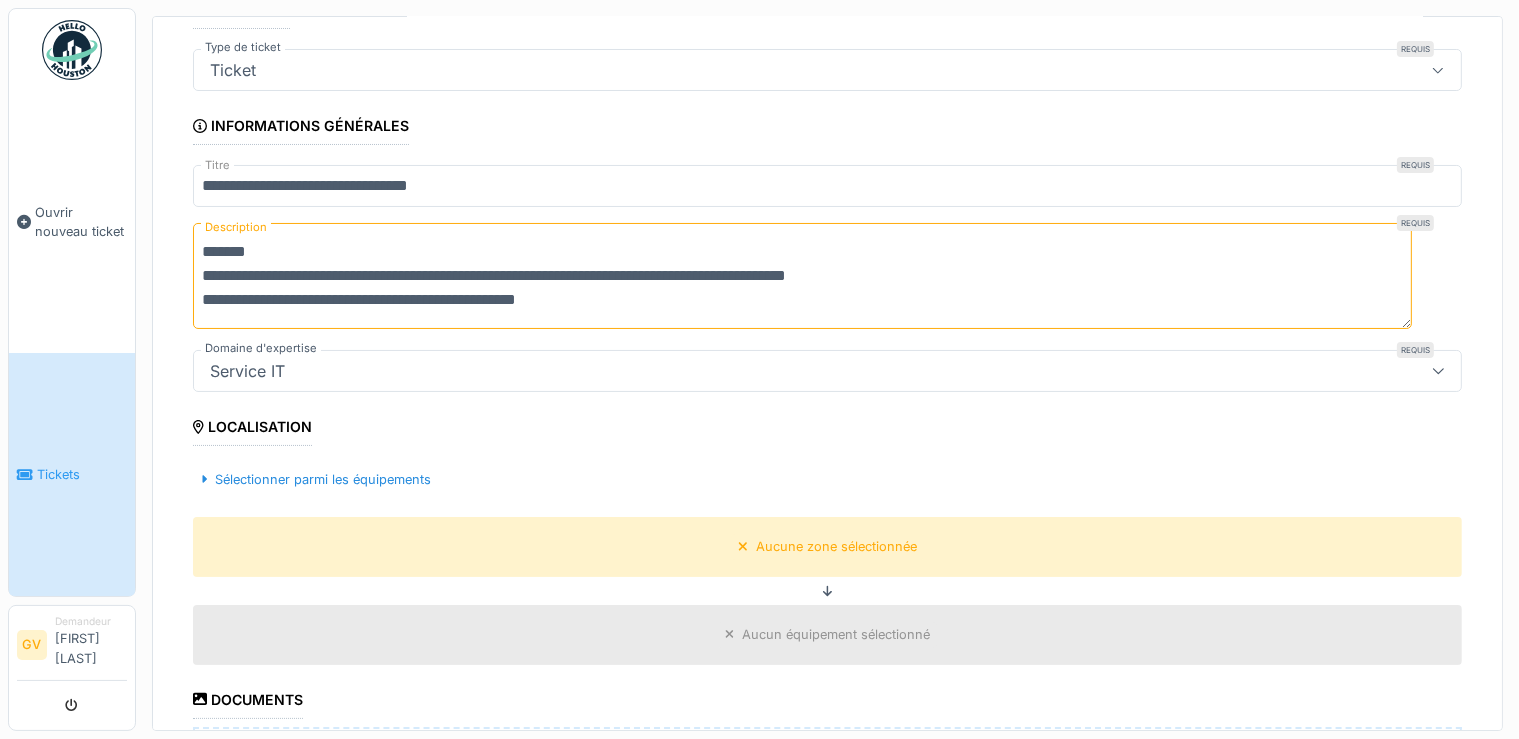 scroll, scrollTop: 522, scrollLeft: 0, axis: vertical 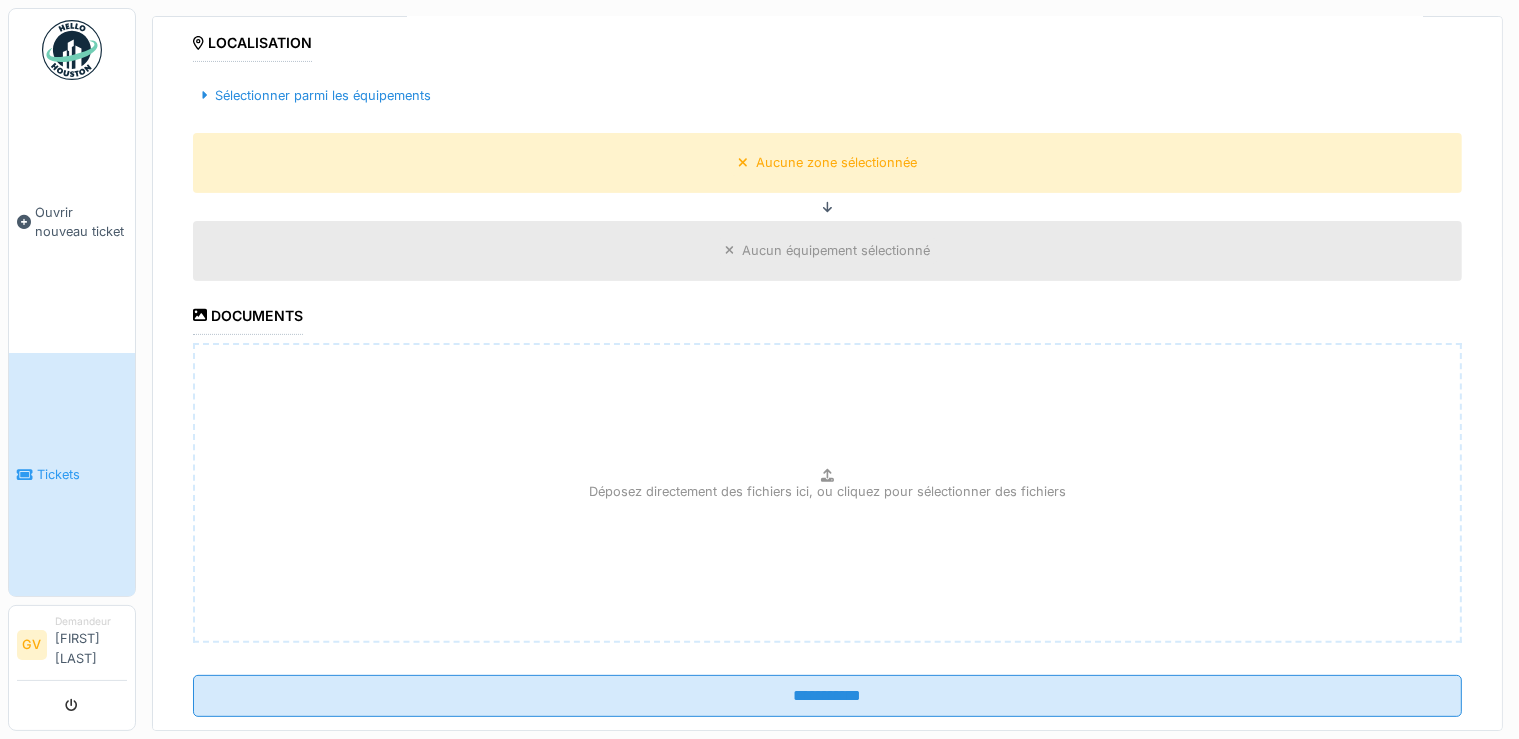 click on "Déposez directement des fichiers ici, ou cliquez pour sélectionner des fichiers" at bounding box center (827, 493) 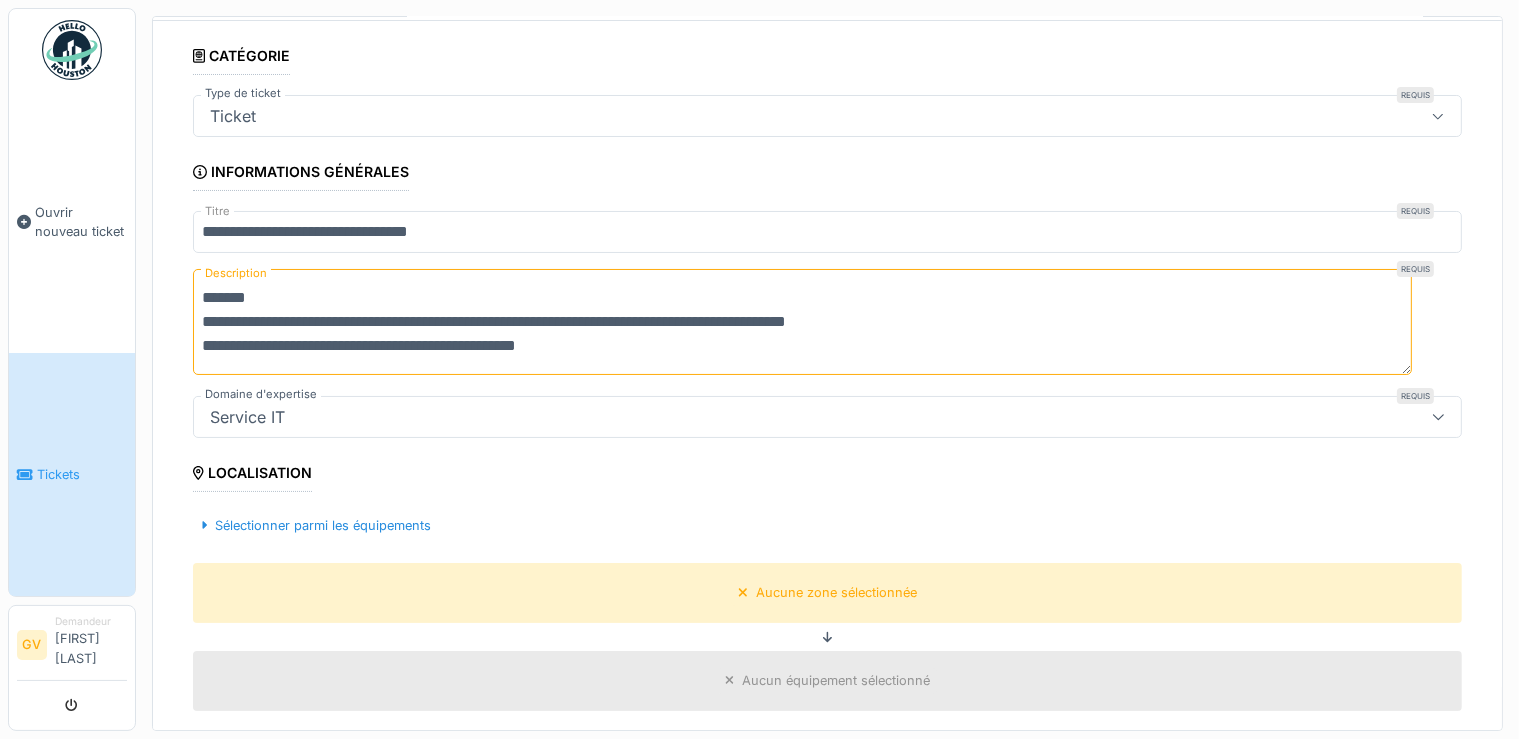 scroll, scrollTop: 0, scrollLeft: 0, axis: both 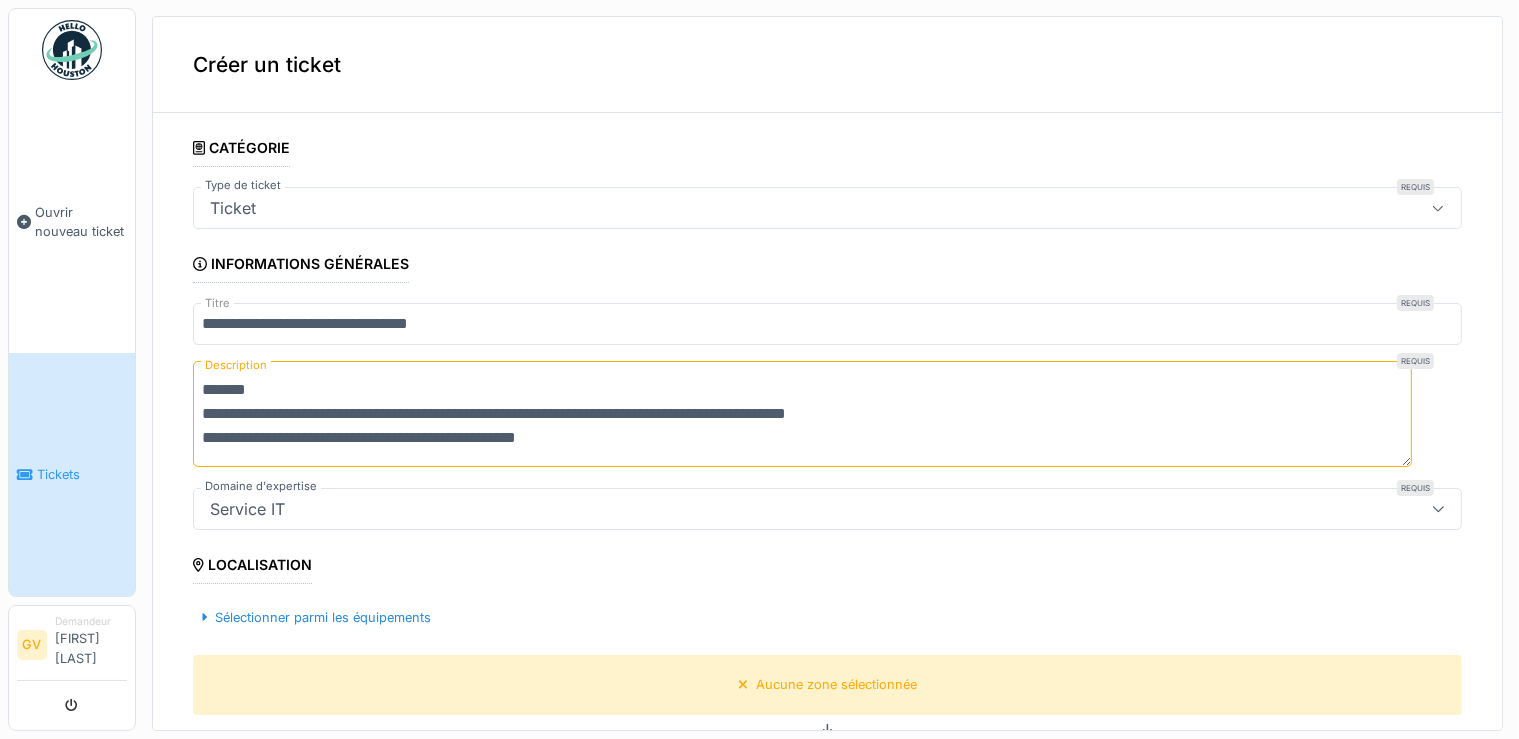 click on "**********" at bounding box center [802, 414] 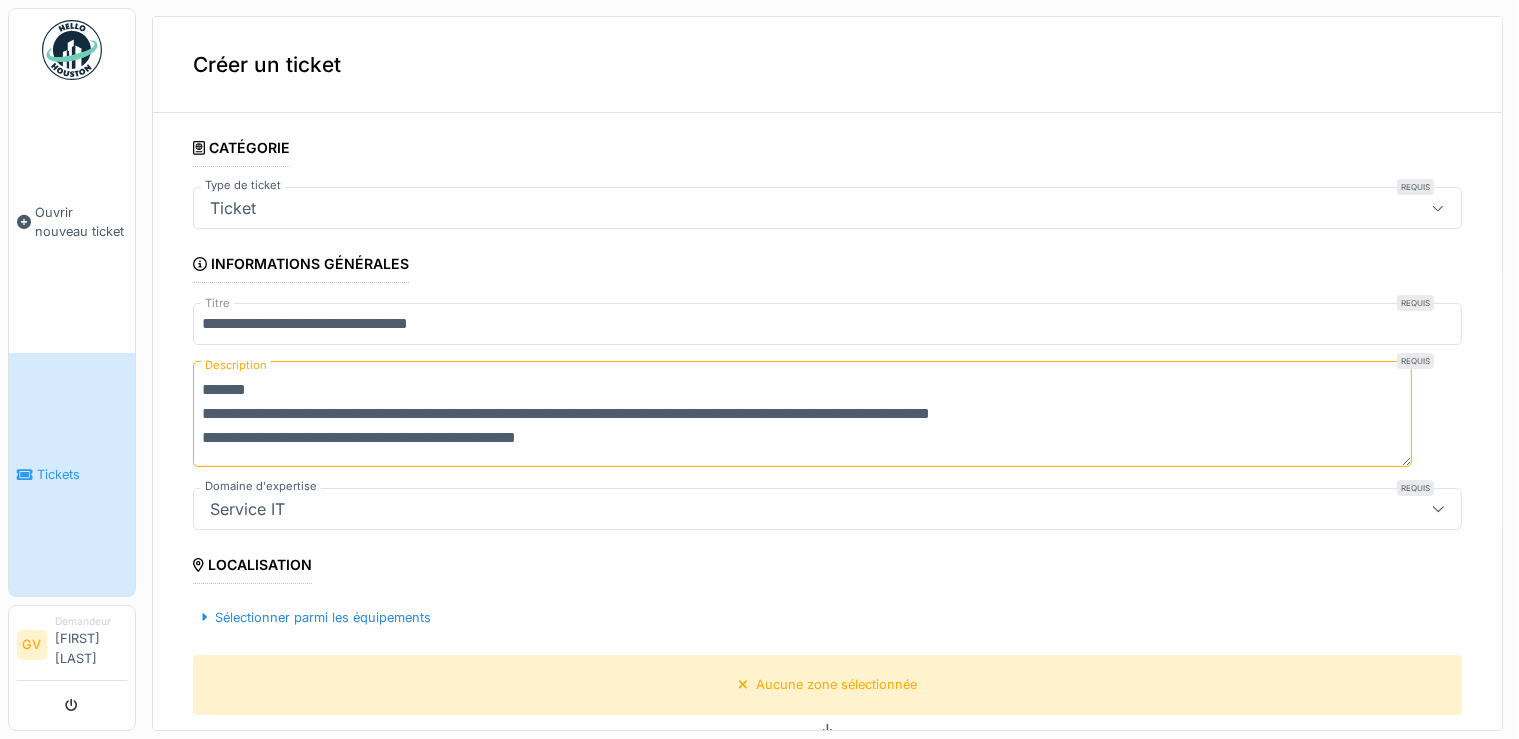 click on "**********" at bounding box center (802, 414) 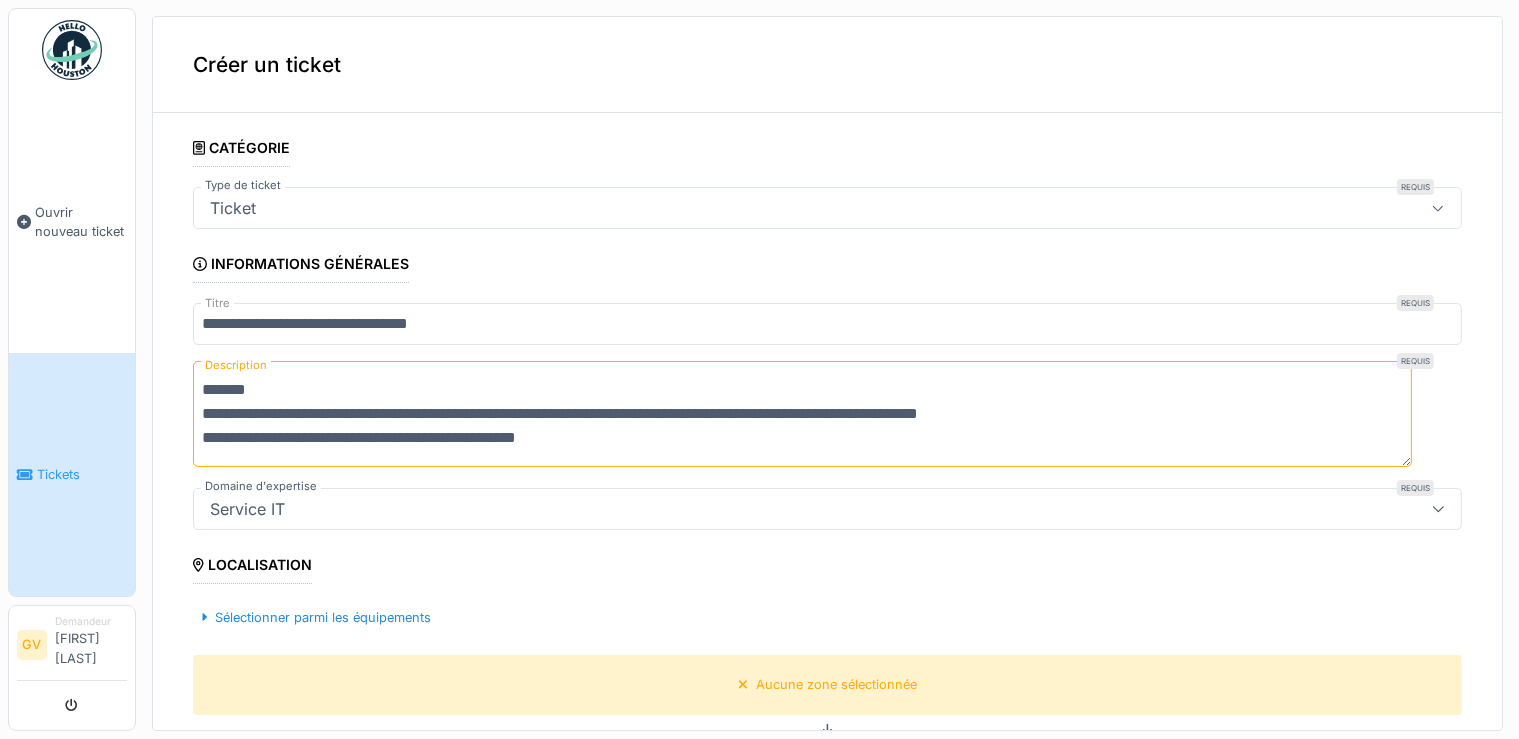 click on "**********" at bounding box center [802, 414] 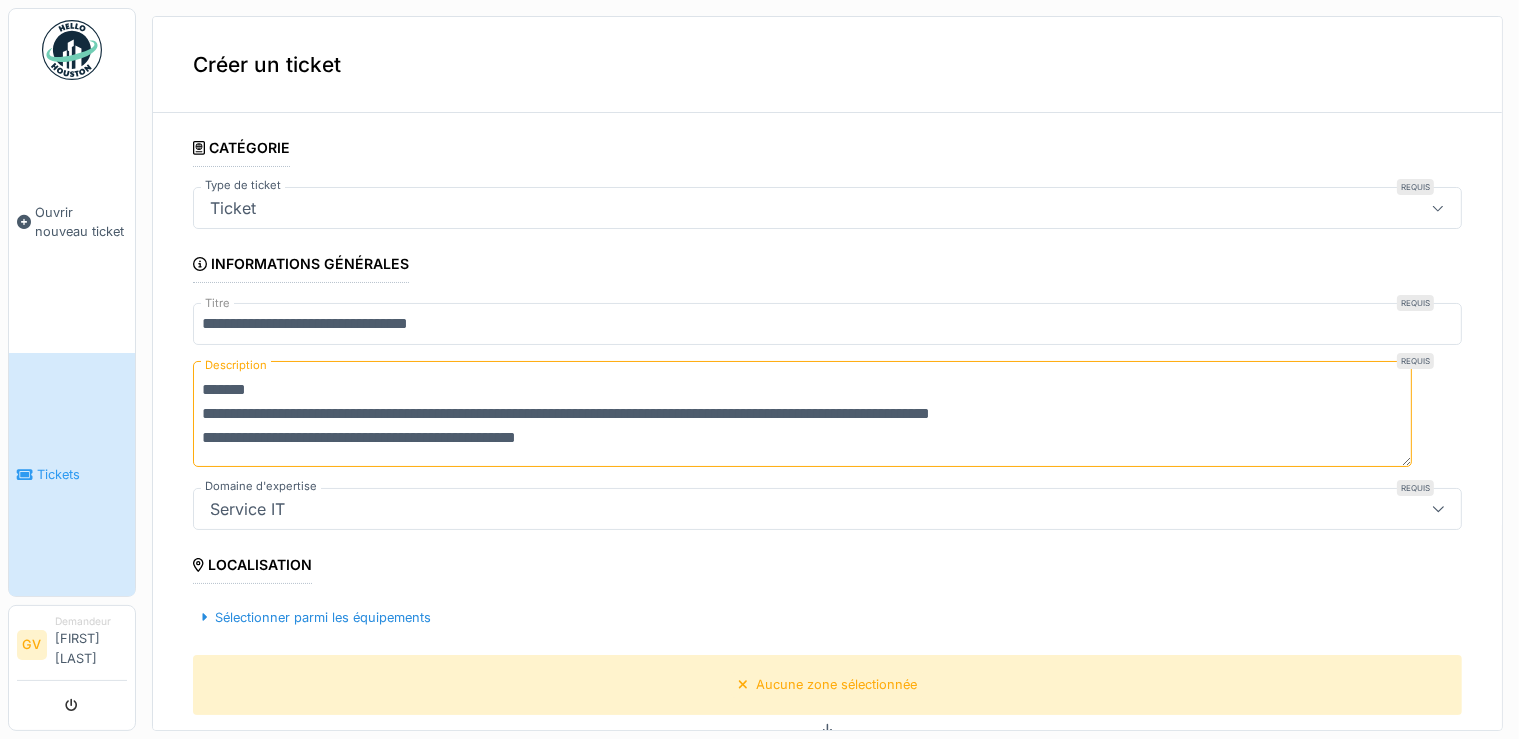 drag, startPoint x: 559, startPoint y: 409, endPoint x: 486, endPoint y: 404, distance: 73.171036 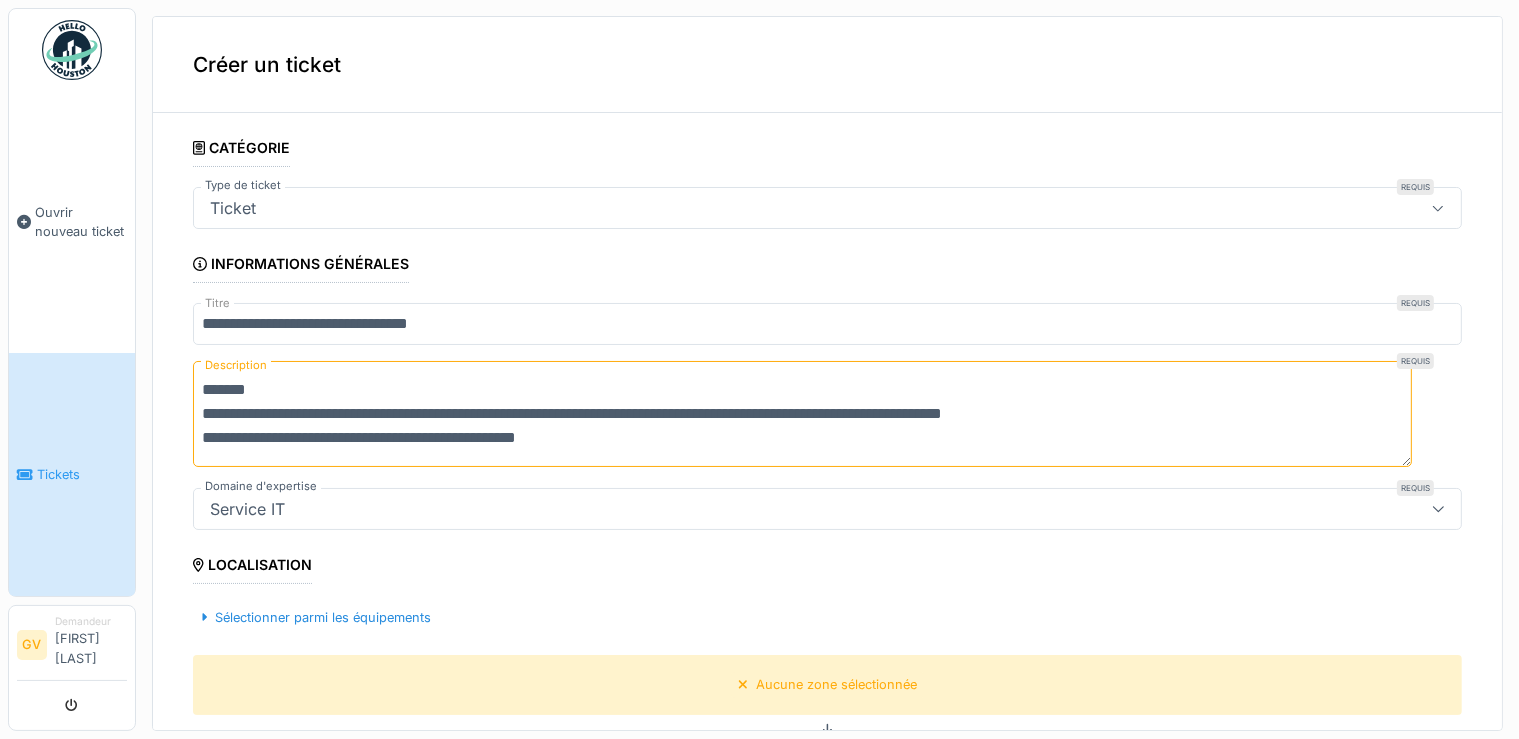 click on "**********" at bounding box center [802, 414] 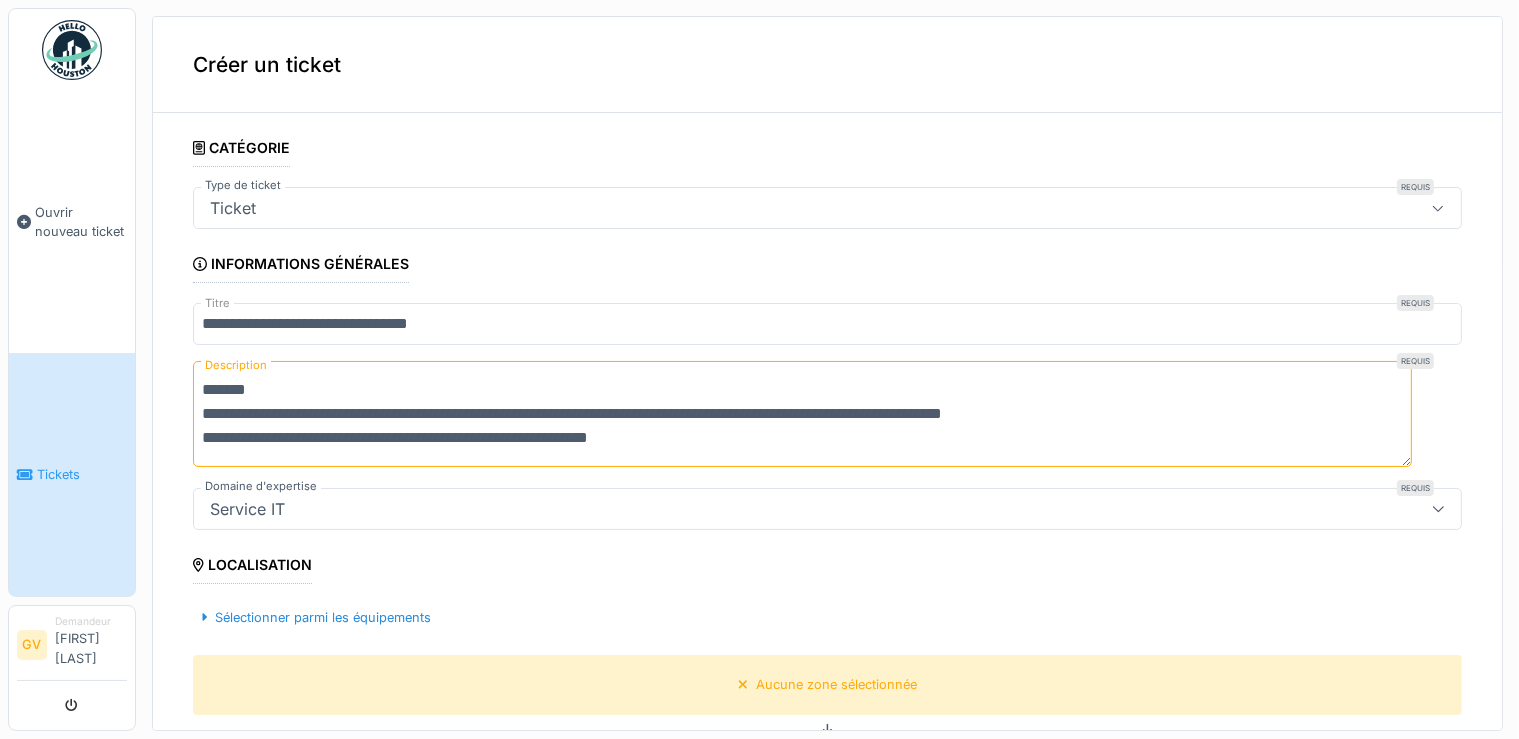 click on "**********" at bounding box center (802, 414) 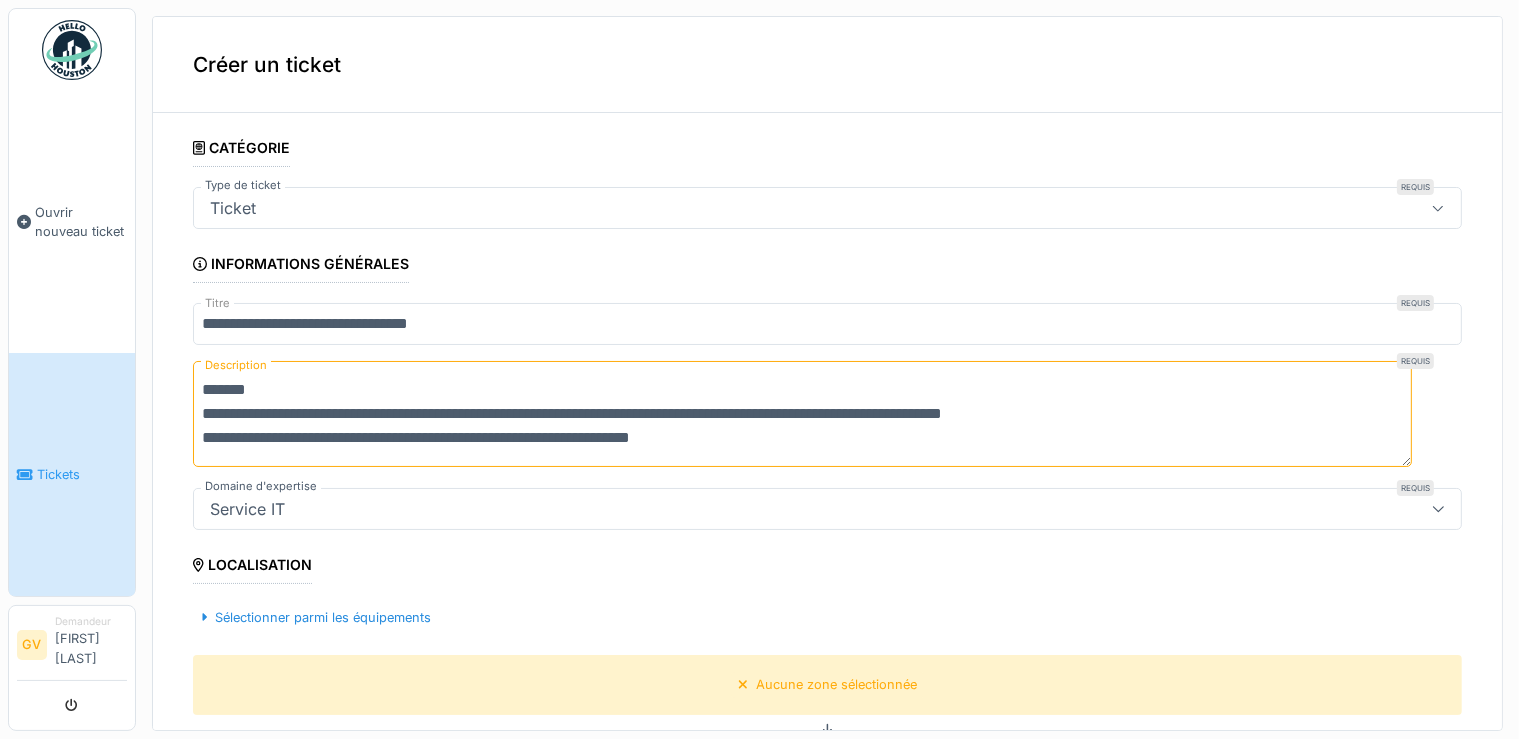 scroll, scrollTop: 0, scrollLeft: 0, axis: both 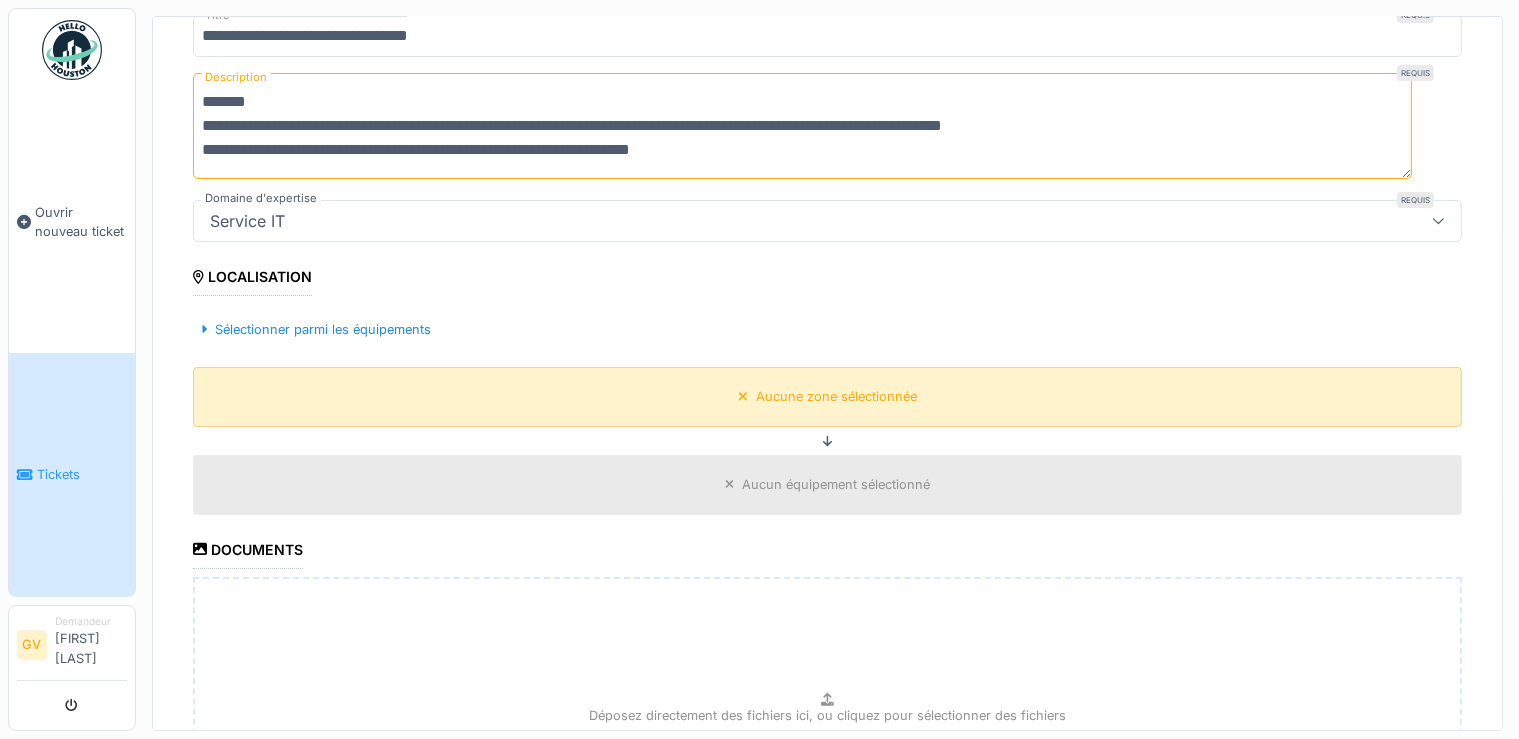 click on "Aucune zone sélectionnée" at bounding box center (836, 396) 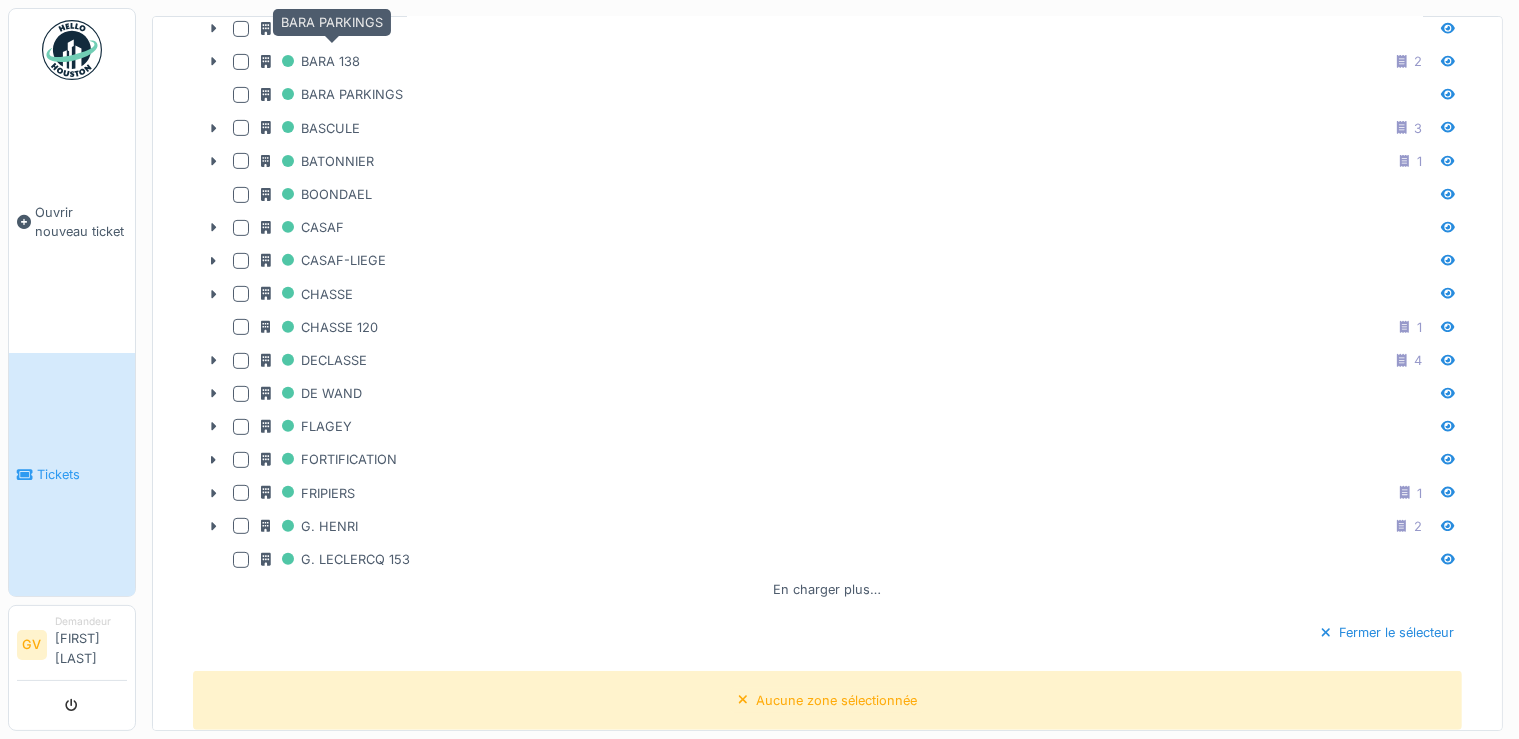 scroll, scrollTop: 768, scrollLeft: 0, axis: vertical 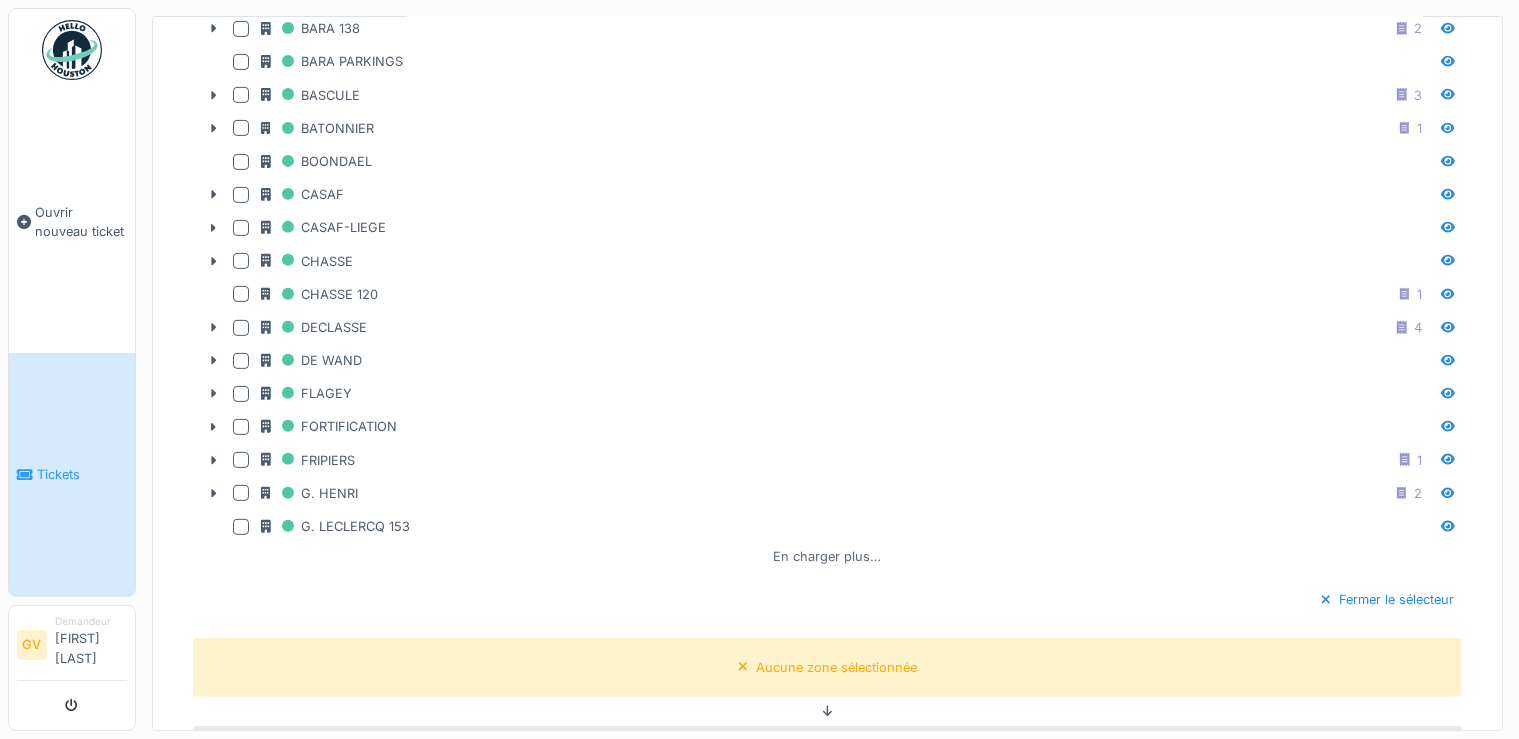 click on "En charger plus…" at bounding box center [828, 556] 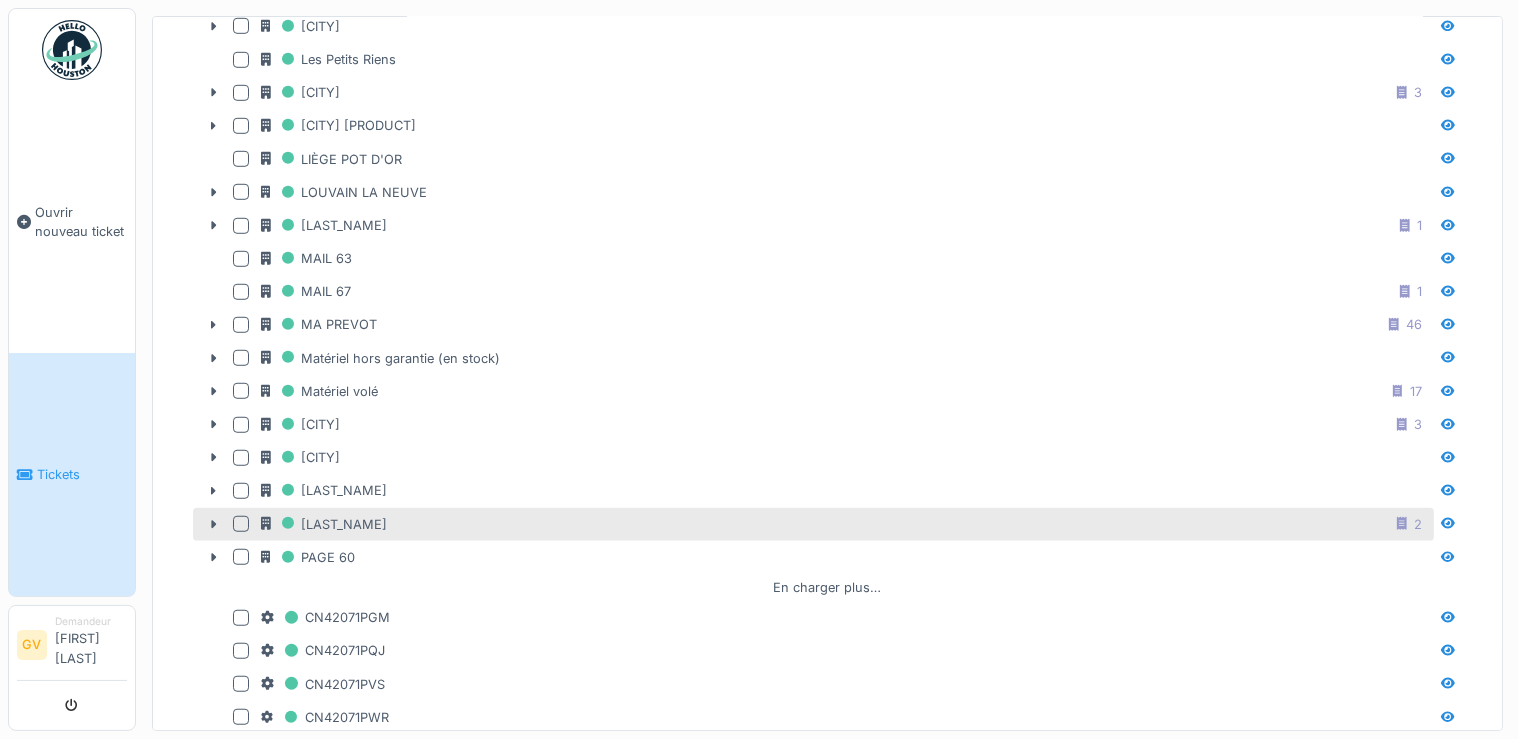 scroll, scrollTop: 1440, scrollLeft: 0, axis: vertical 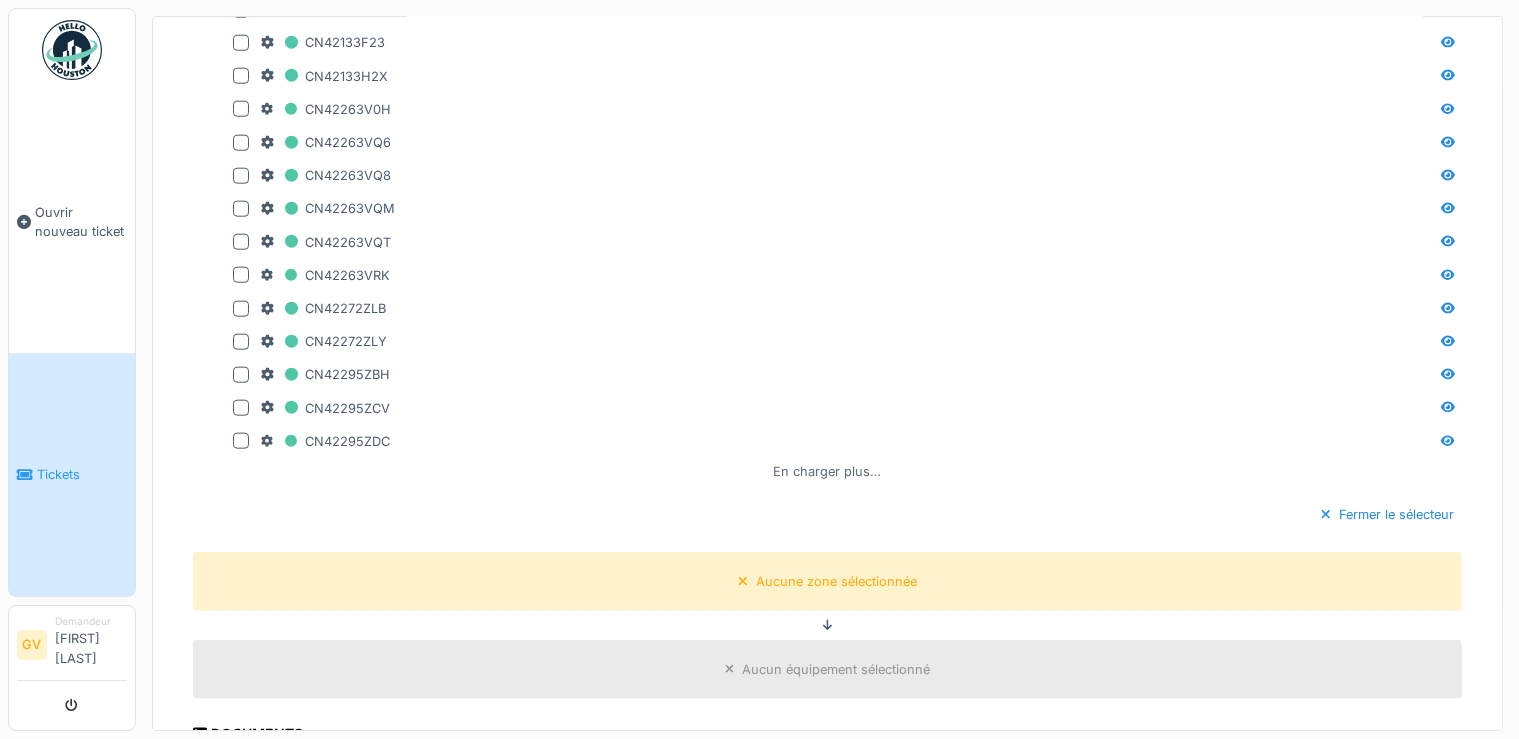 click on "En charger plus…" at bounding box center [828, 471] 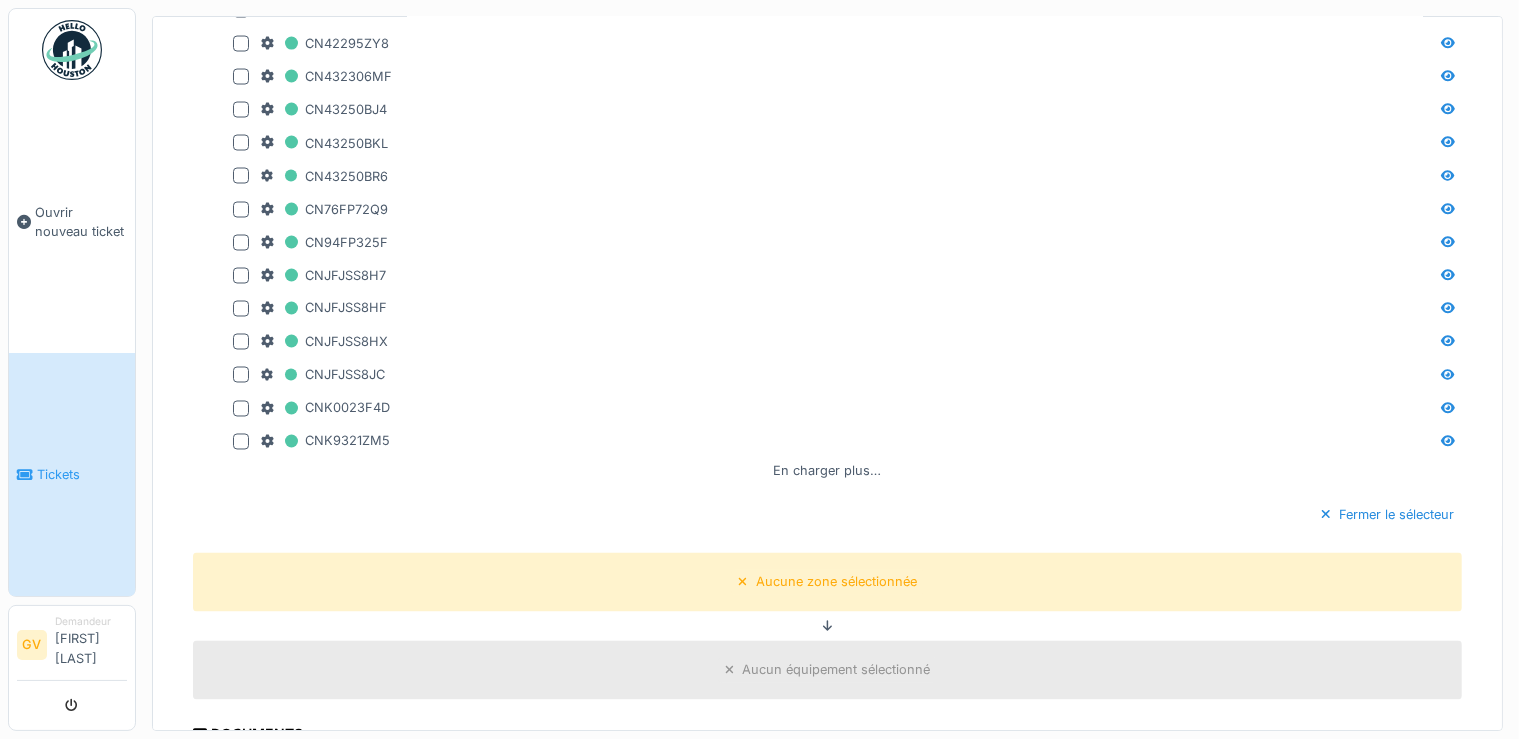 scroll, scrollTop: 3536, scrollLeft: 0, axis: vertical 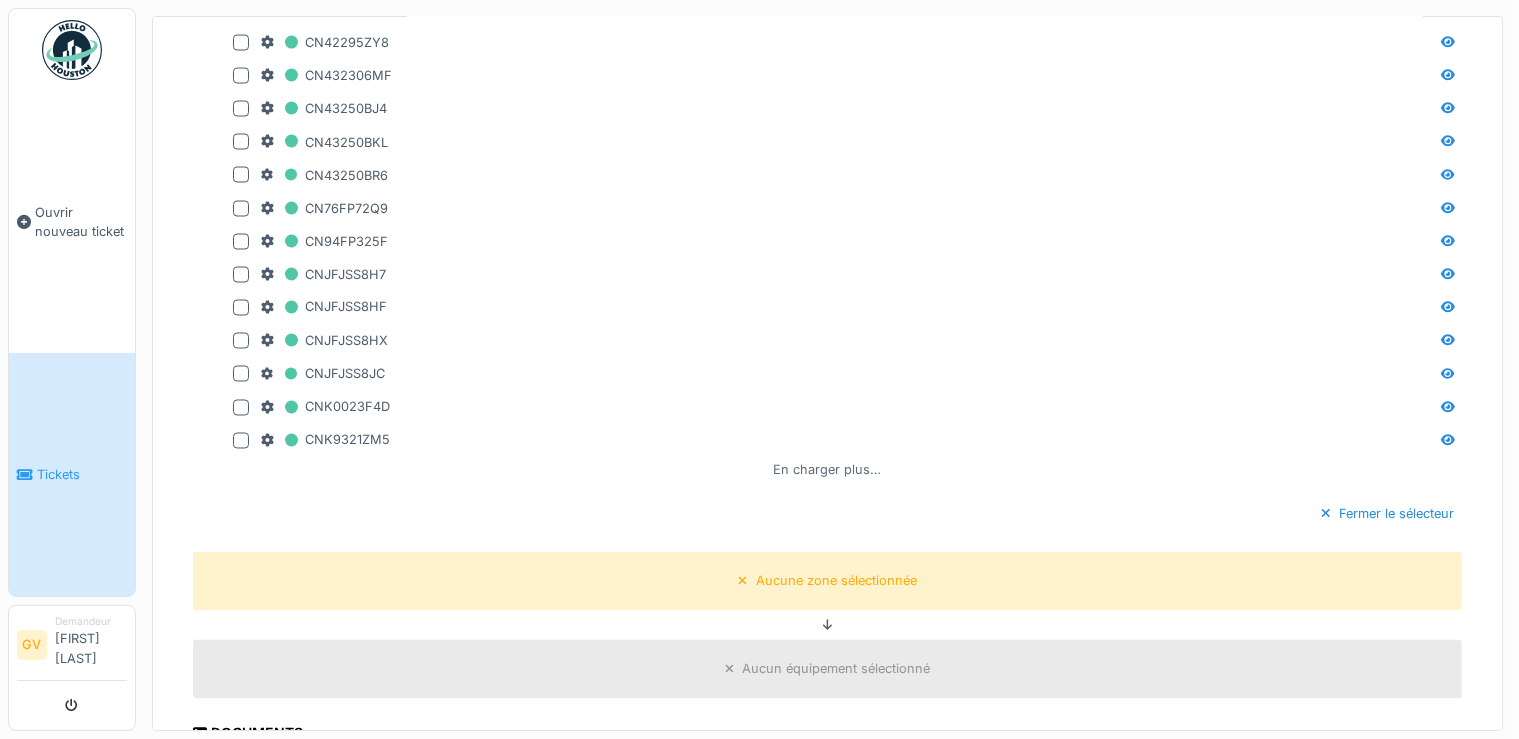click on "En charger plus…" at bounding box center [828, 470] 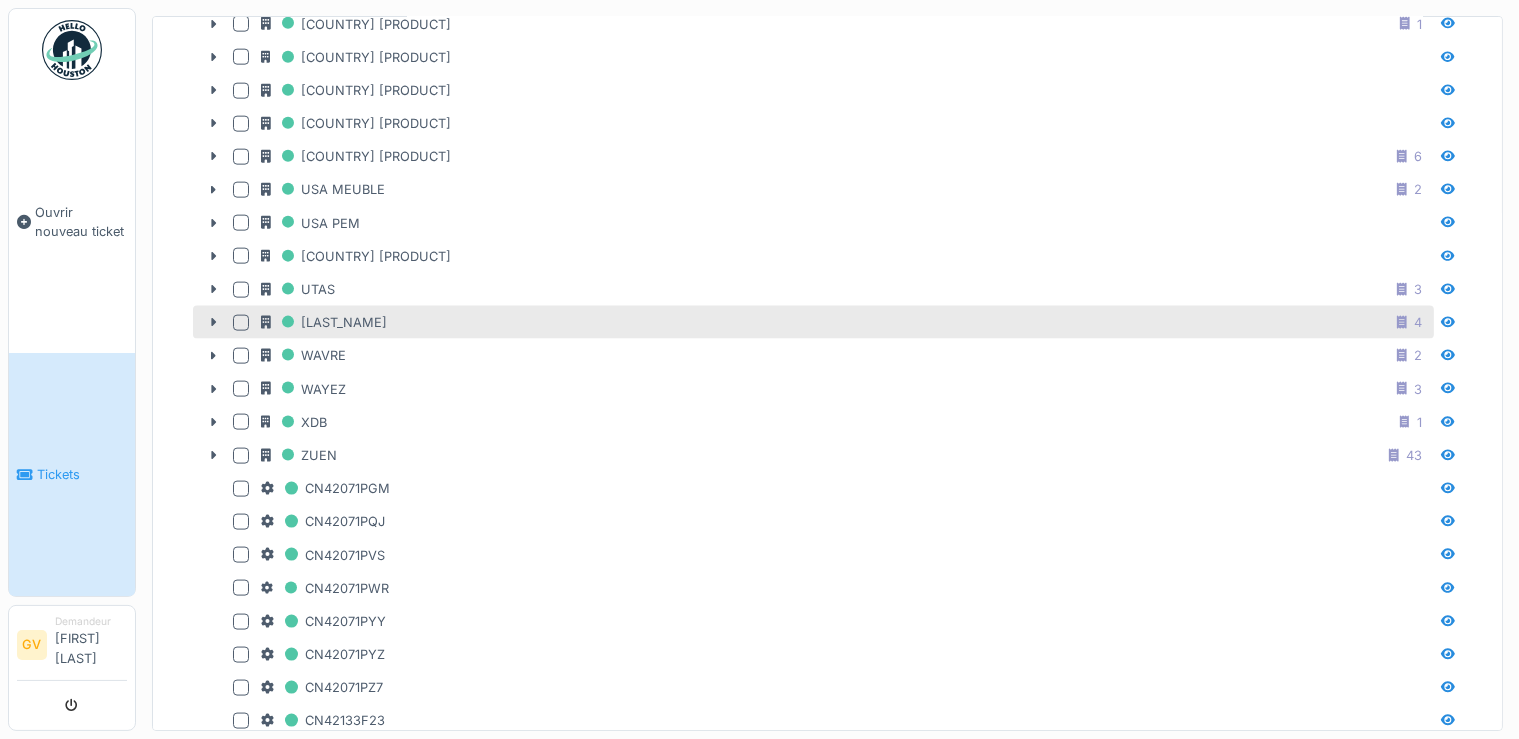 scroll, scrollTop: 2591, scrollLeft: 0, axis: vertical 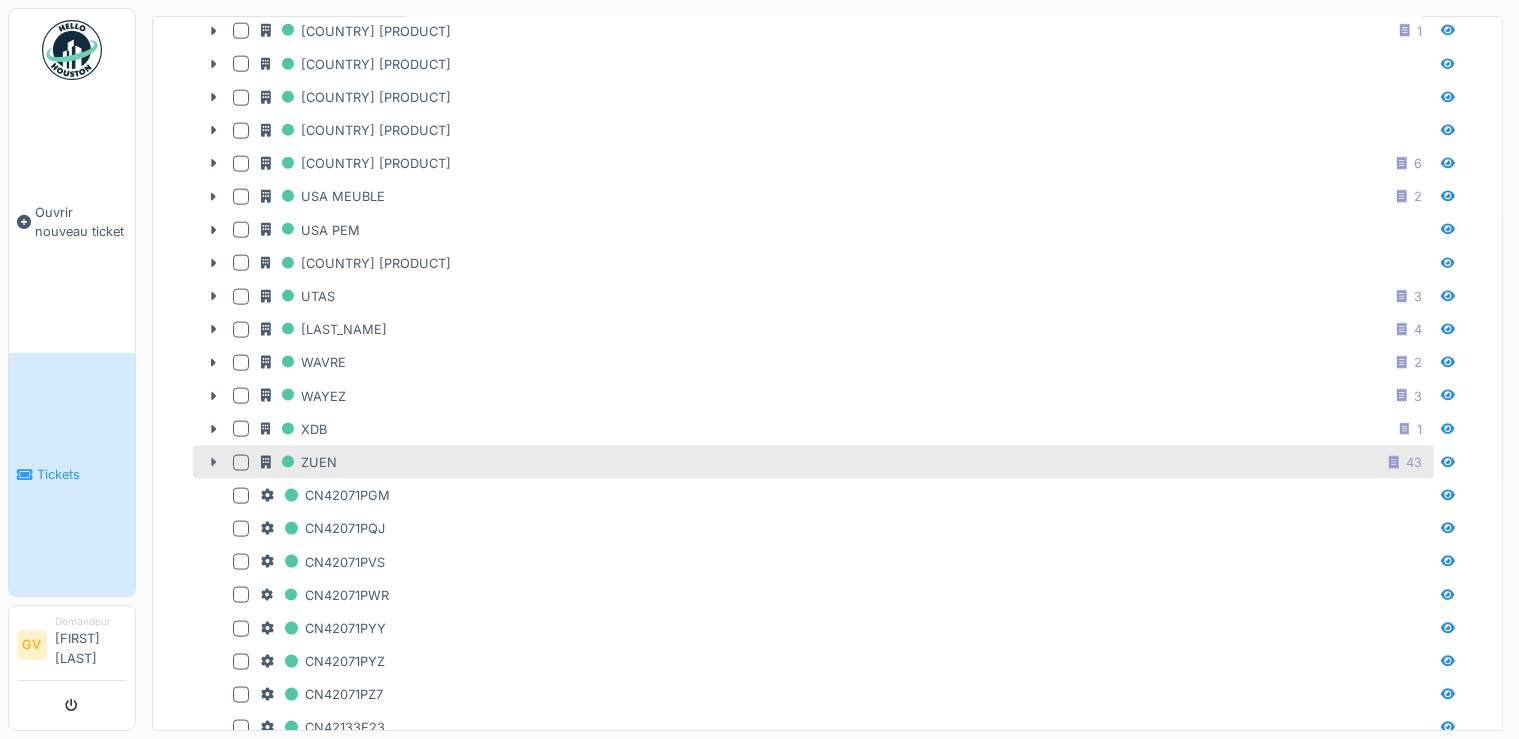click 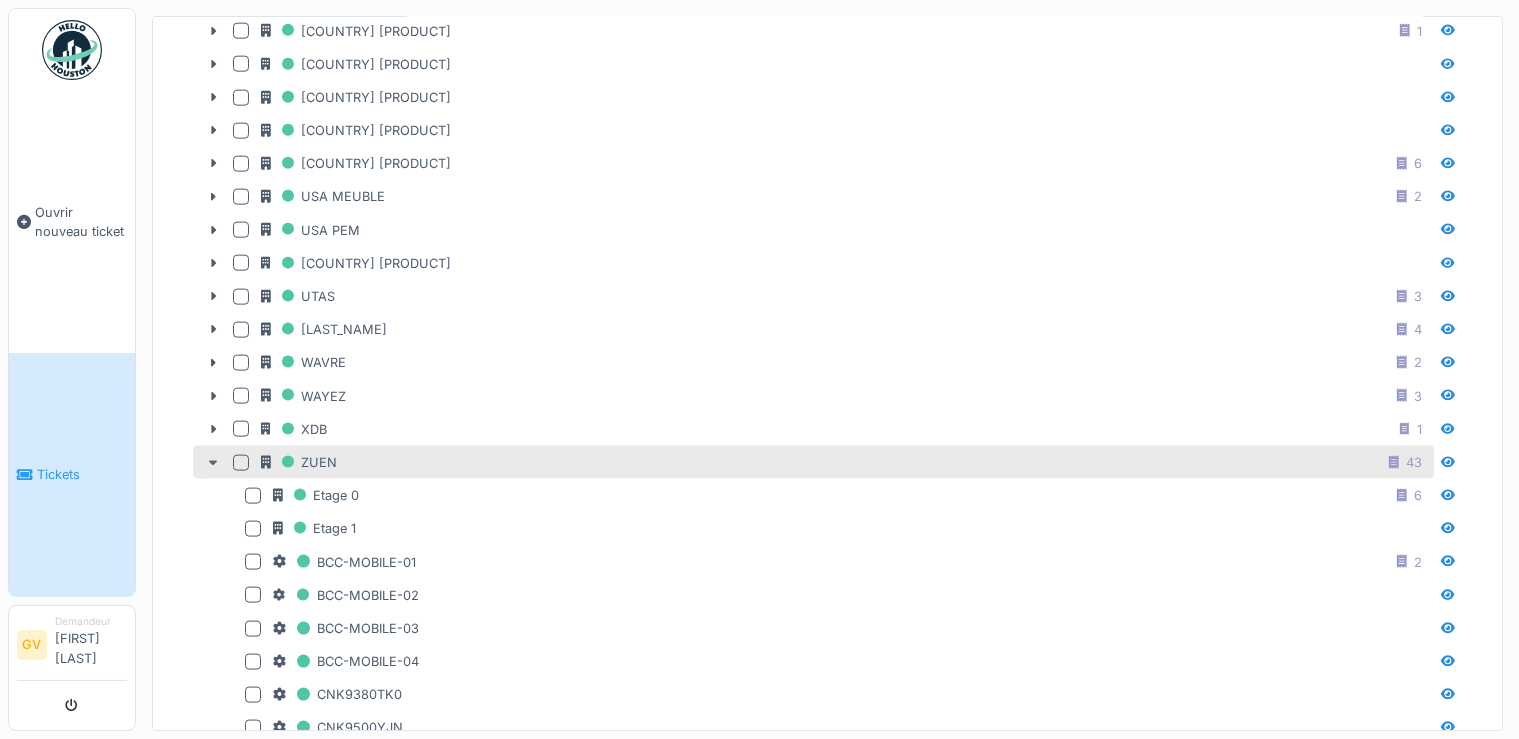 click 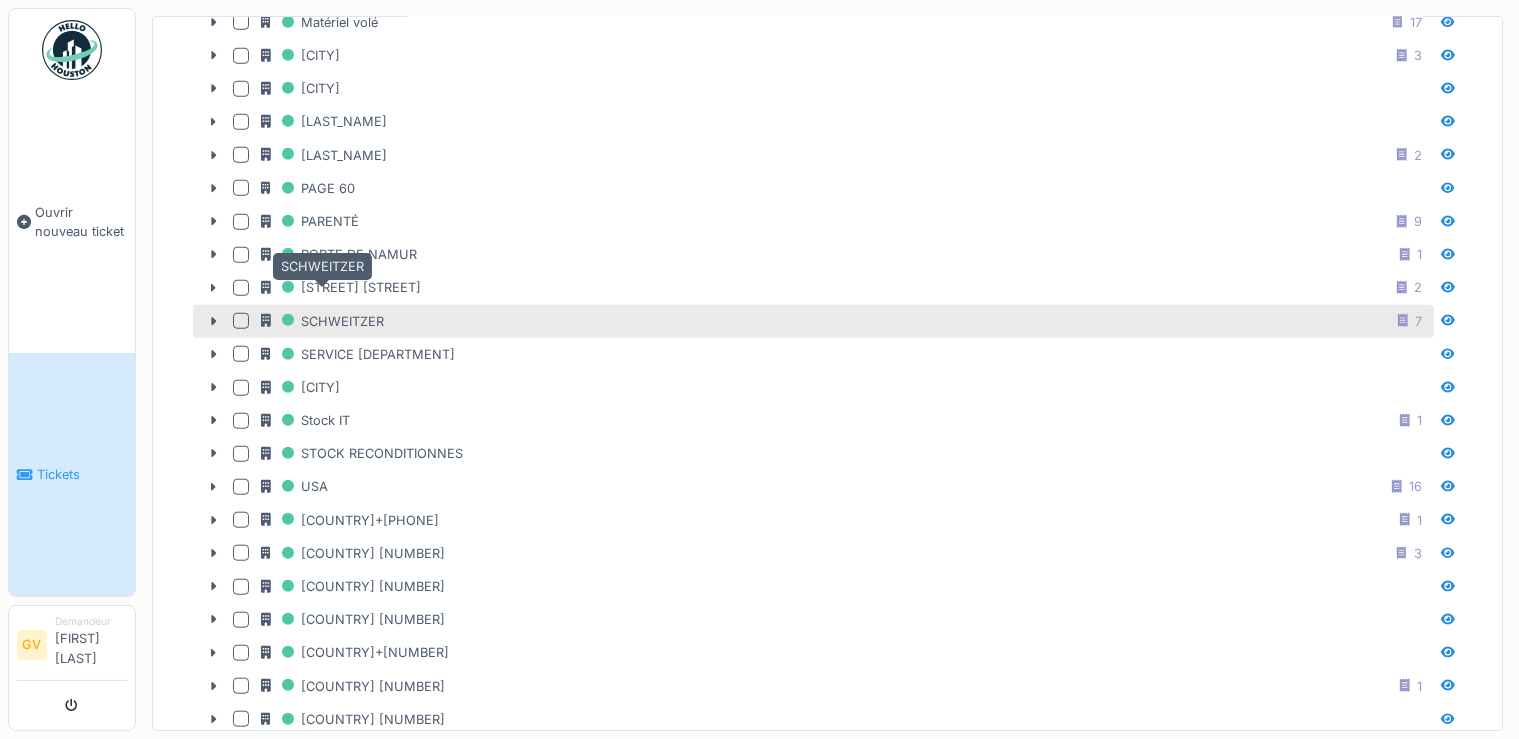 scroll, scrollTop: 1727, scrollLeft: 0, axis: vertical 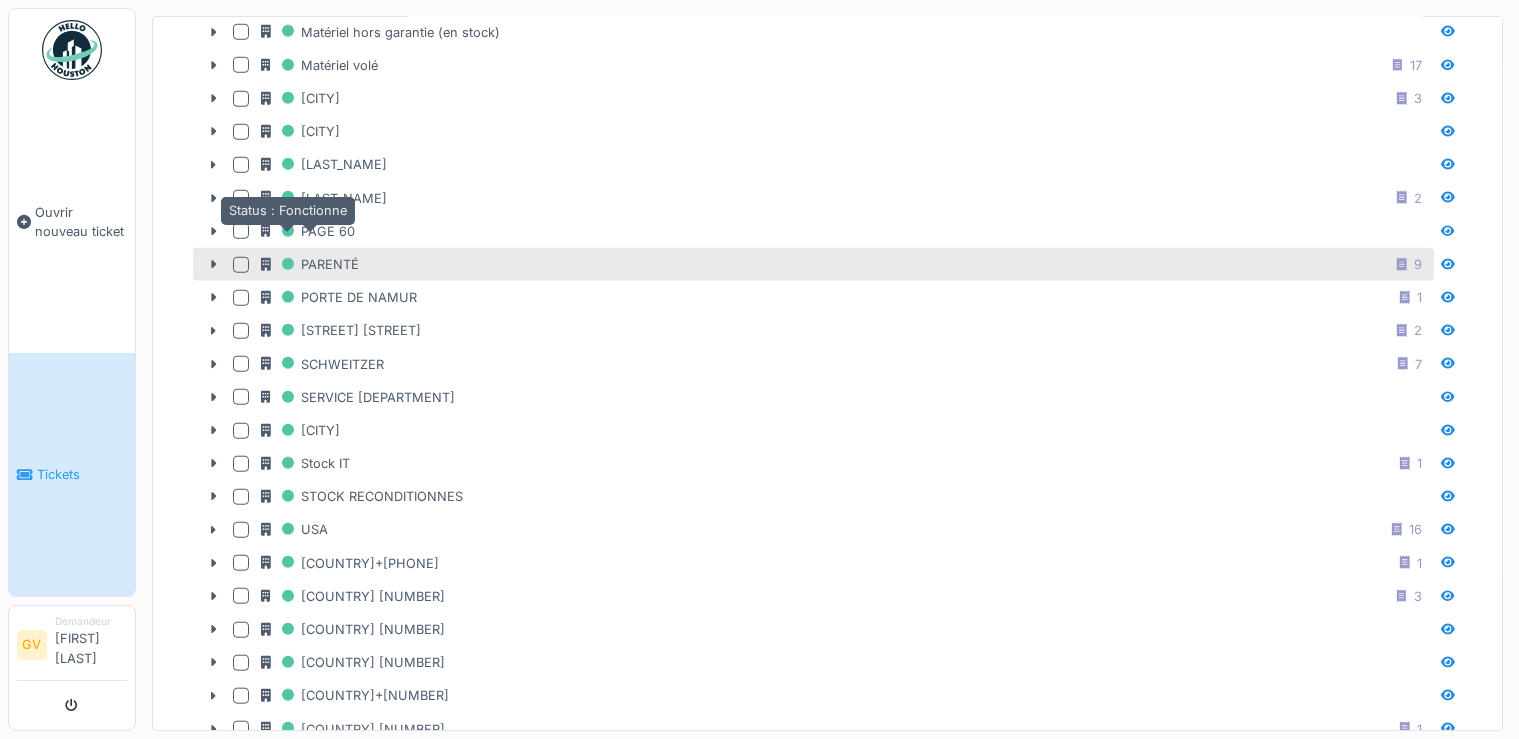 click on "PARENTÉ" at bounding box center [310, 264] 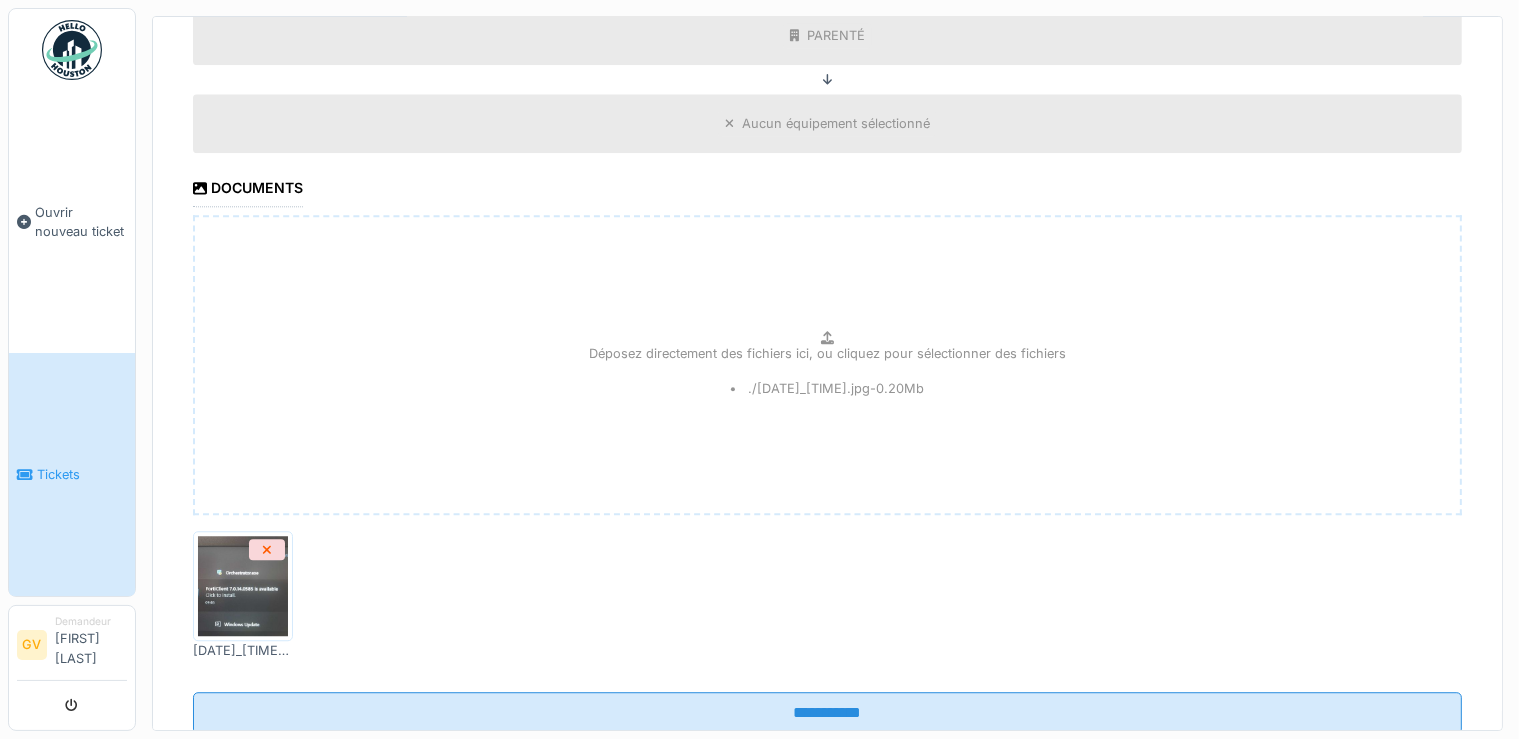 scroll, scrollTop: 4766, scrollLeft: 0, axis: vertical 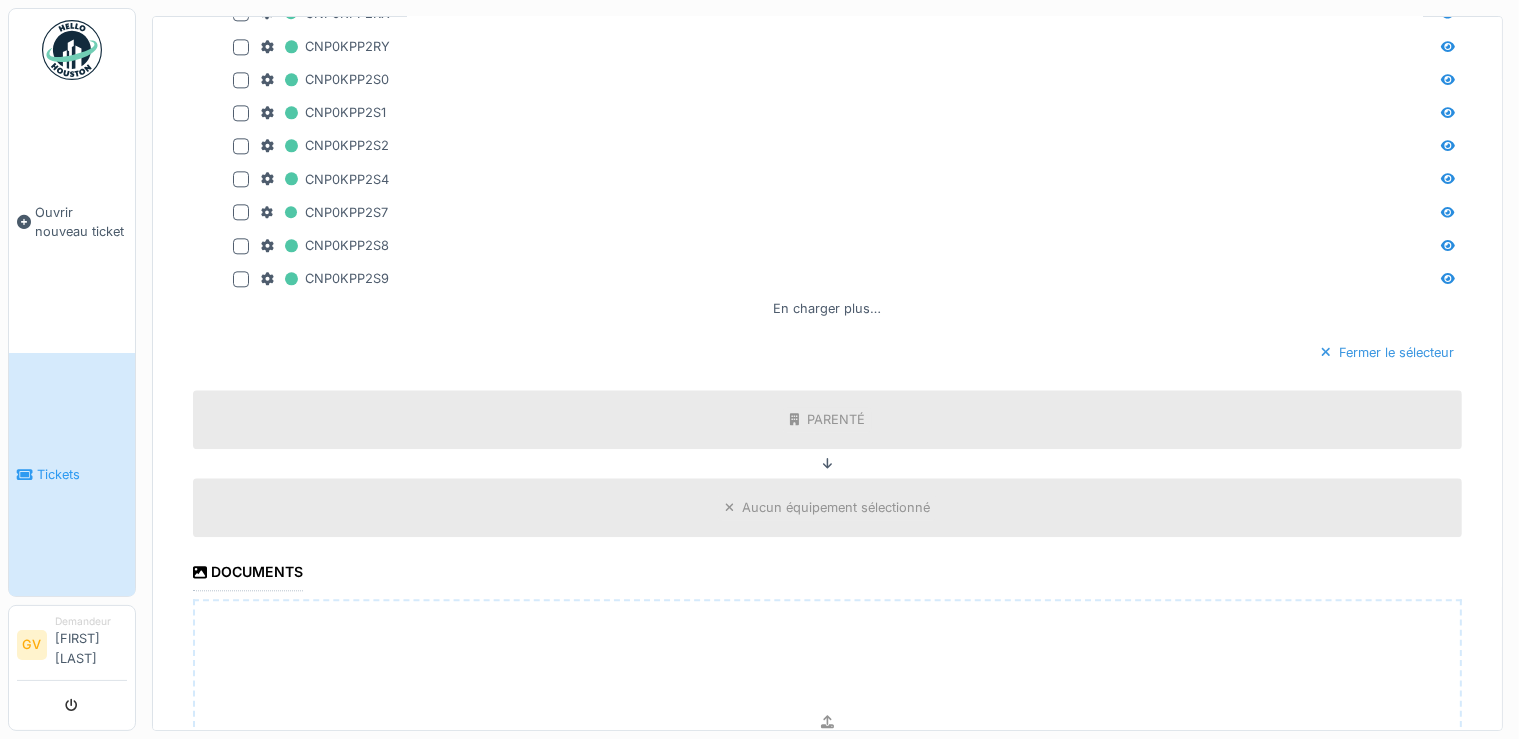 click on "Fermer le sélecteur" at bounding box center [1387, 352] 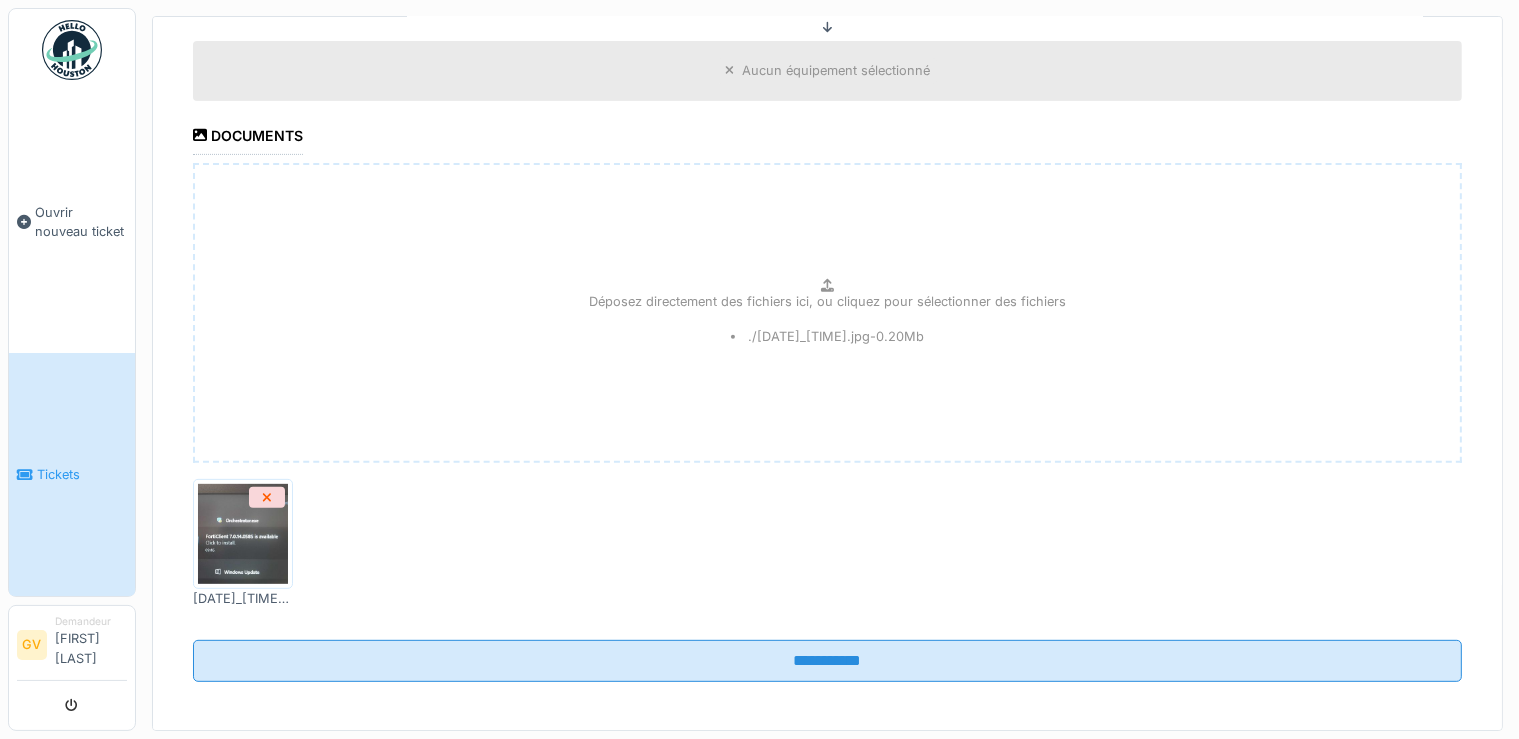 scroll, scrollTop: 0, scrollLeft: 0, axis: both 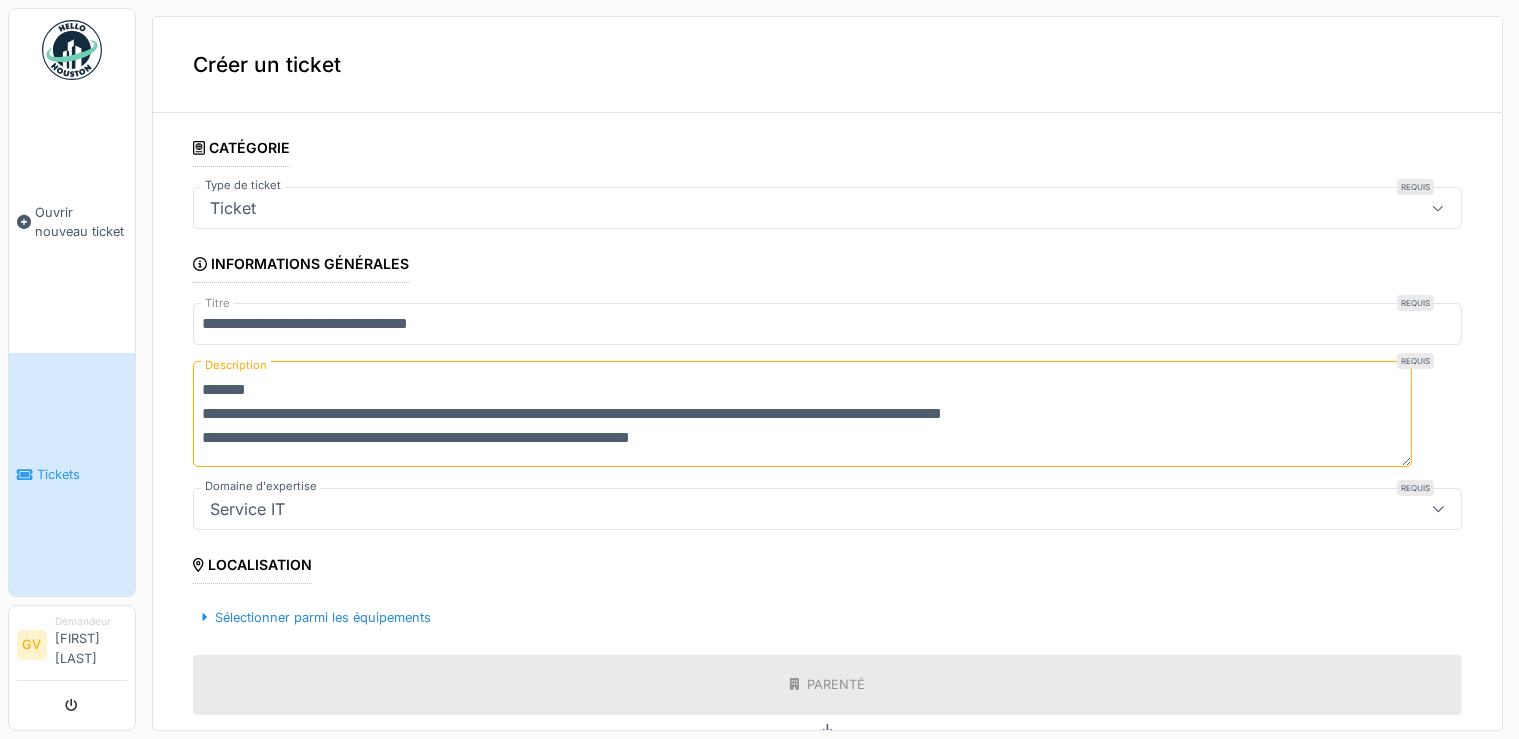 click on "**********" at bounding box center [802, 414] 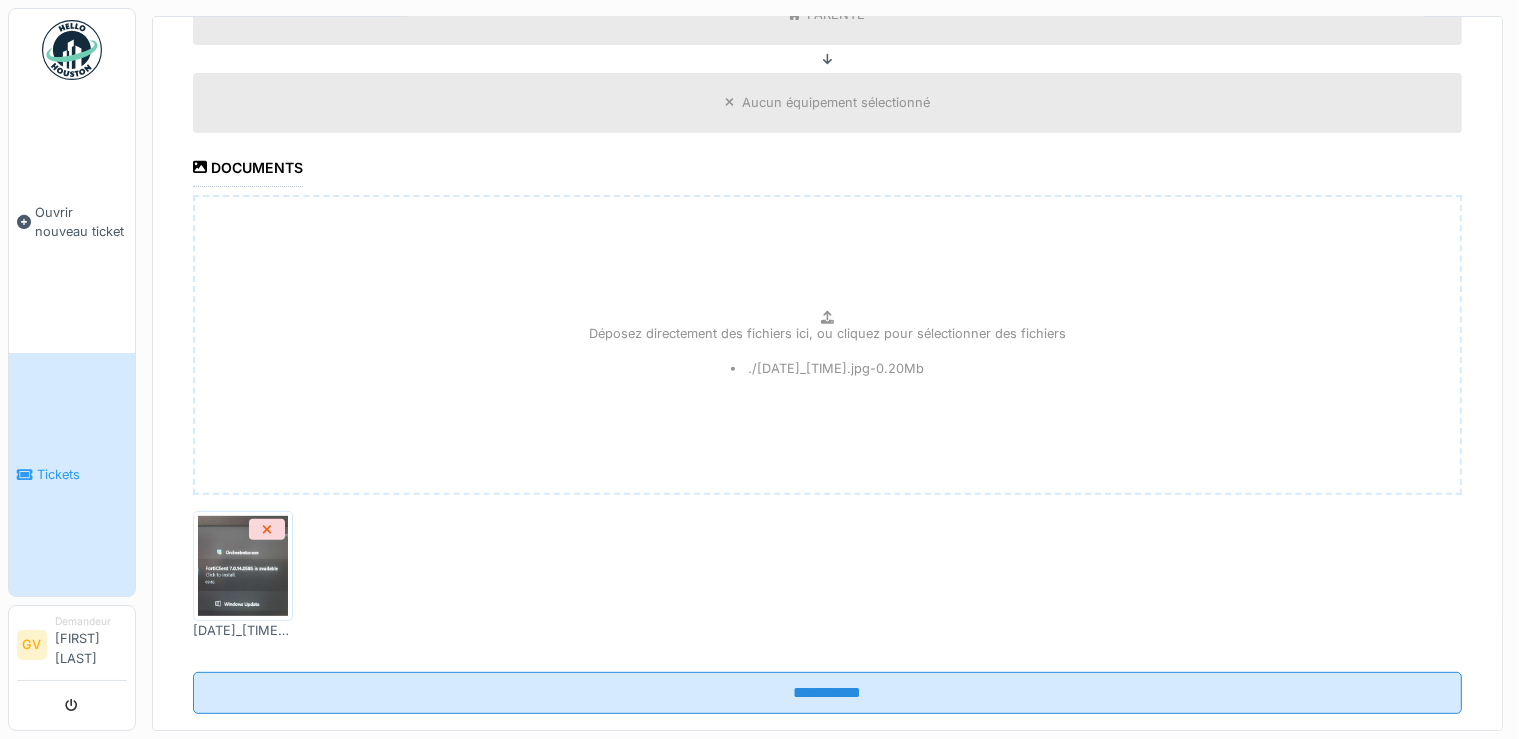 scroll, scrollTop: 702, scrollLeft: 0, axis: vertical 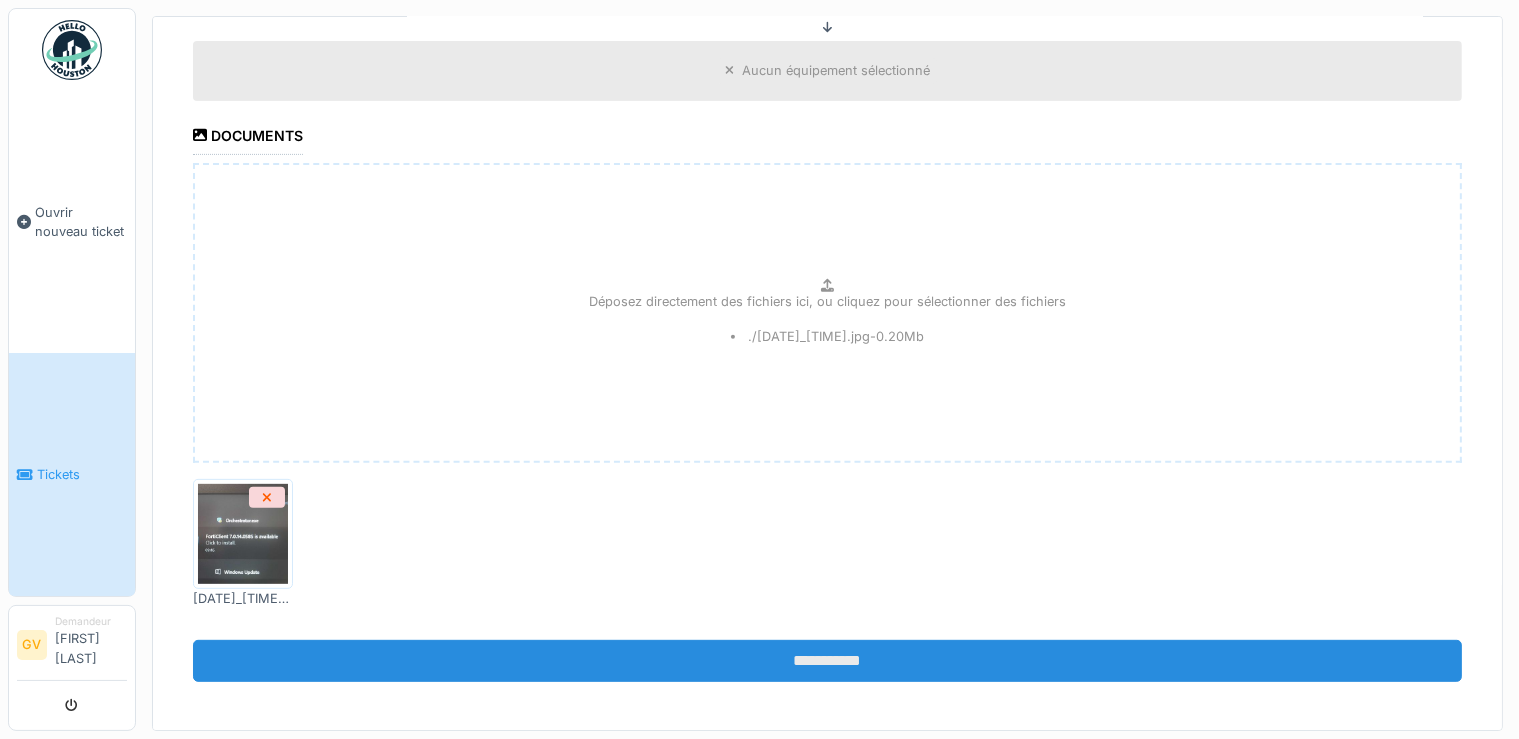 type on "**********" 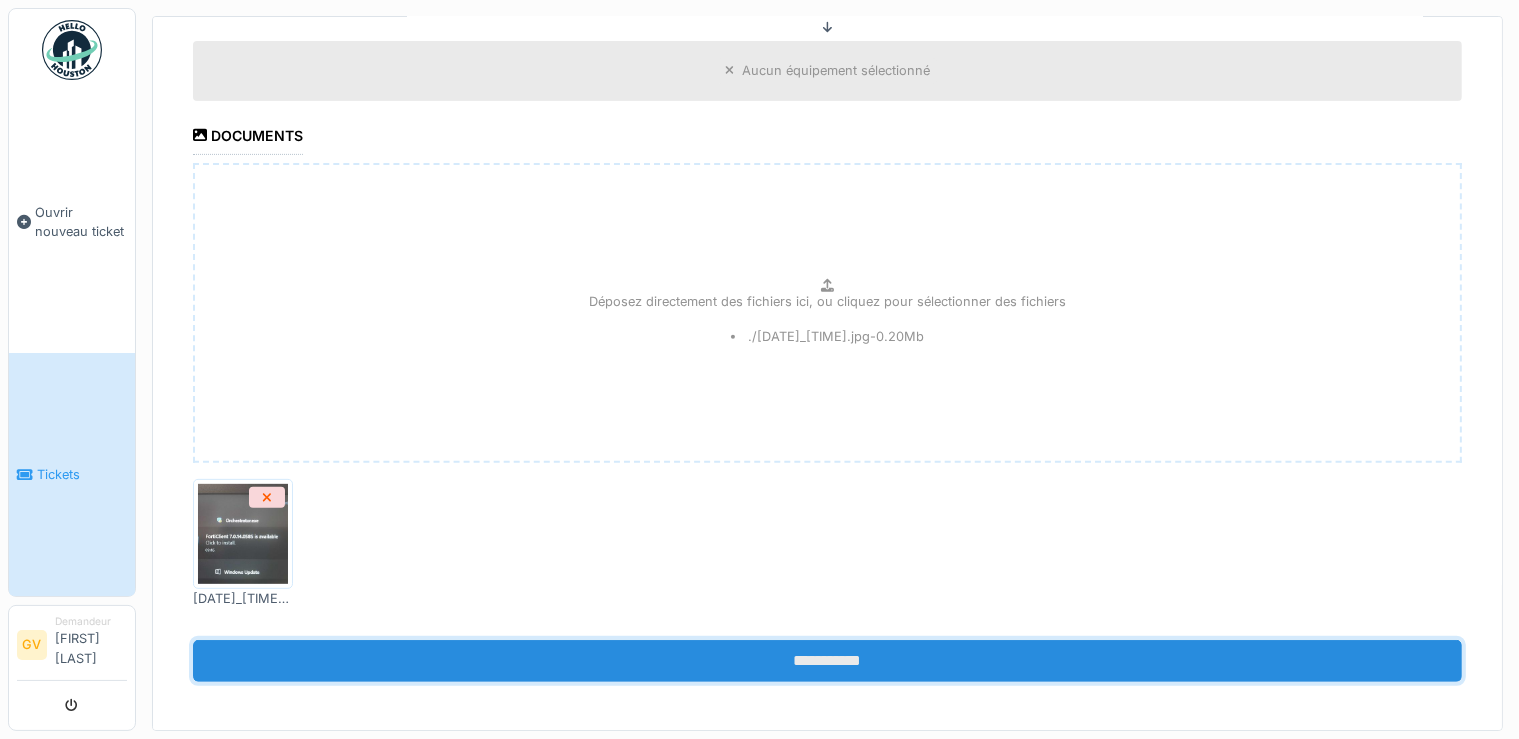 click on "**********" at bounding box center (827, 661) 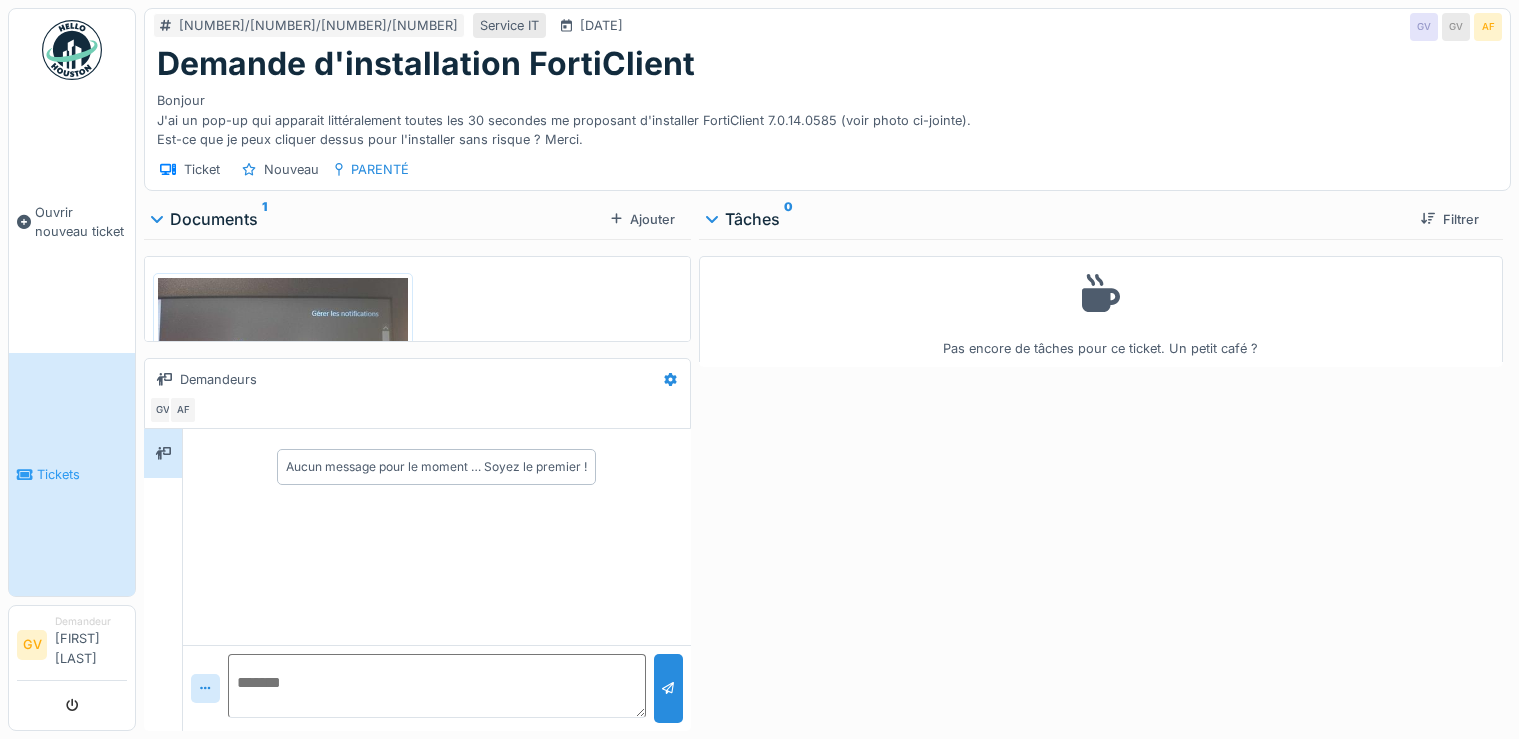 scroll, scrollTop: 0, scrollLeft: 0, axis: both 